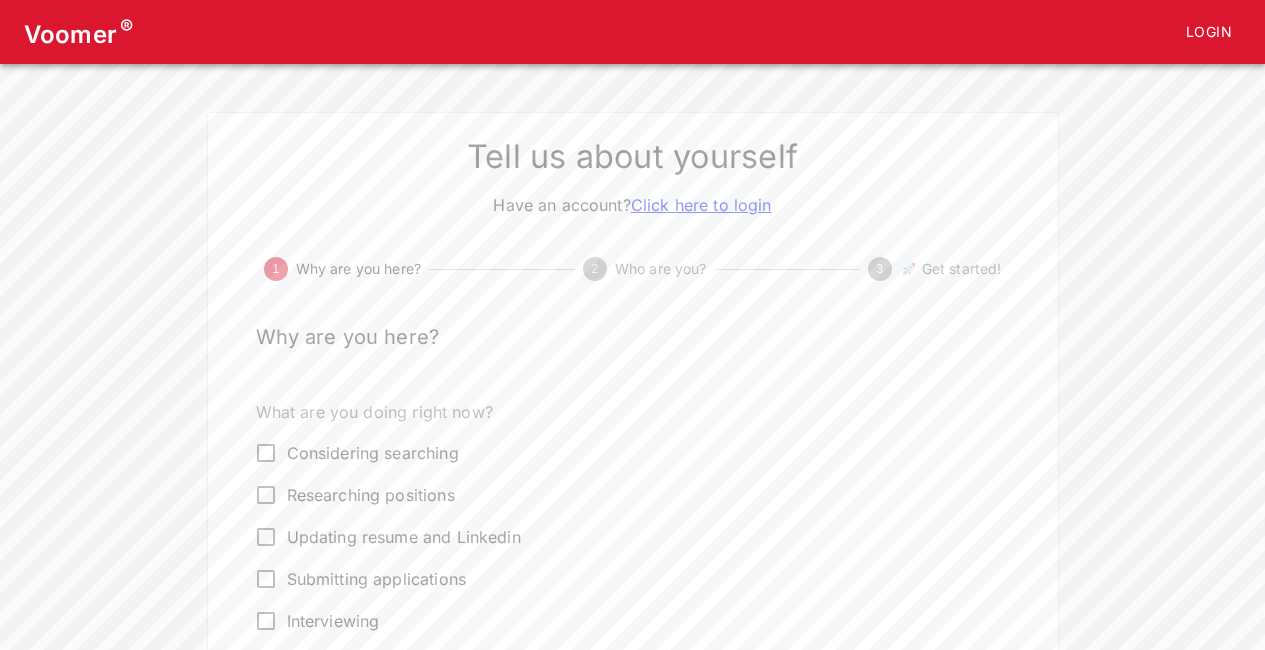 scroll, scrollTop: 0, scrollLeft: 0, axis: both 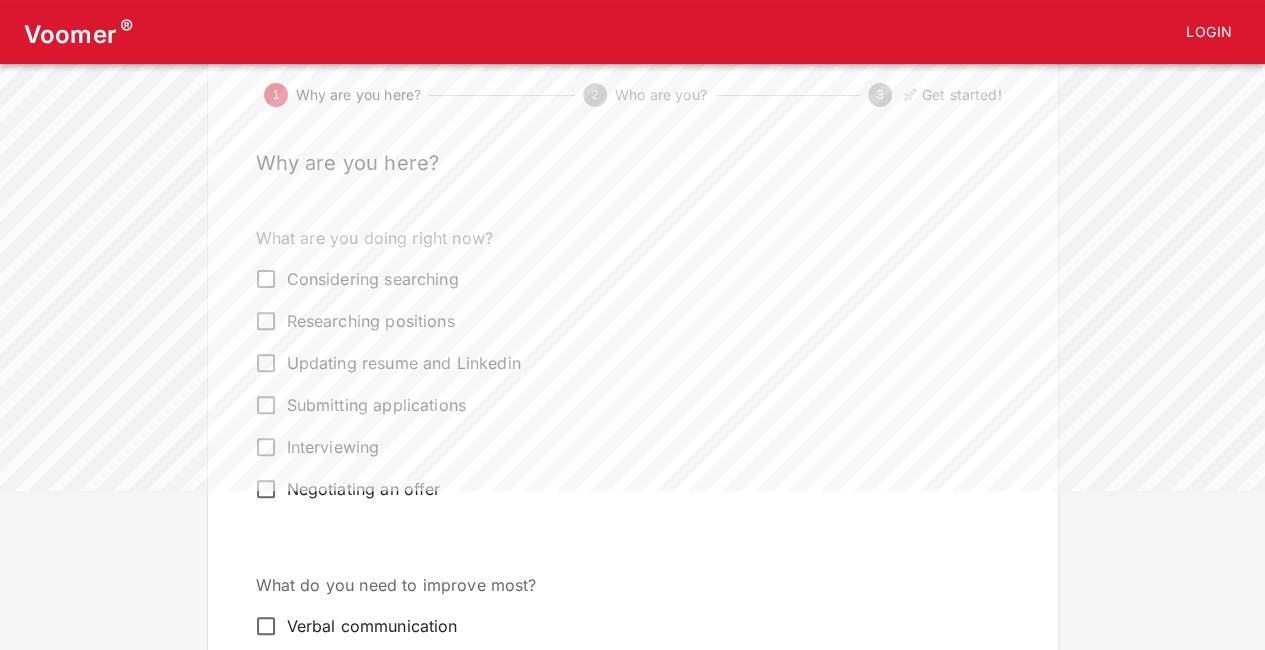 click on "Interviewing" at bounding box center [619, 447] 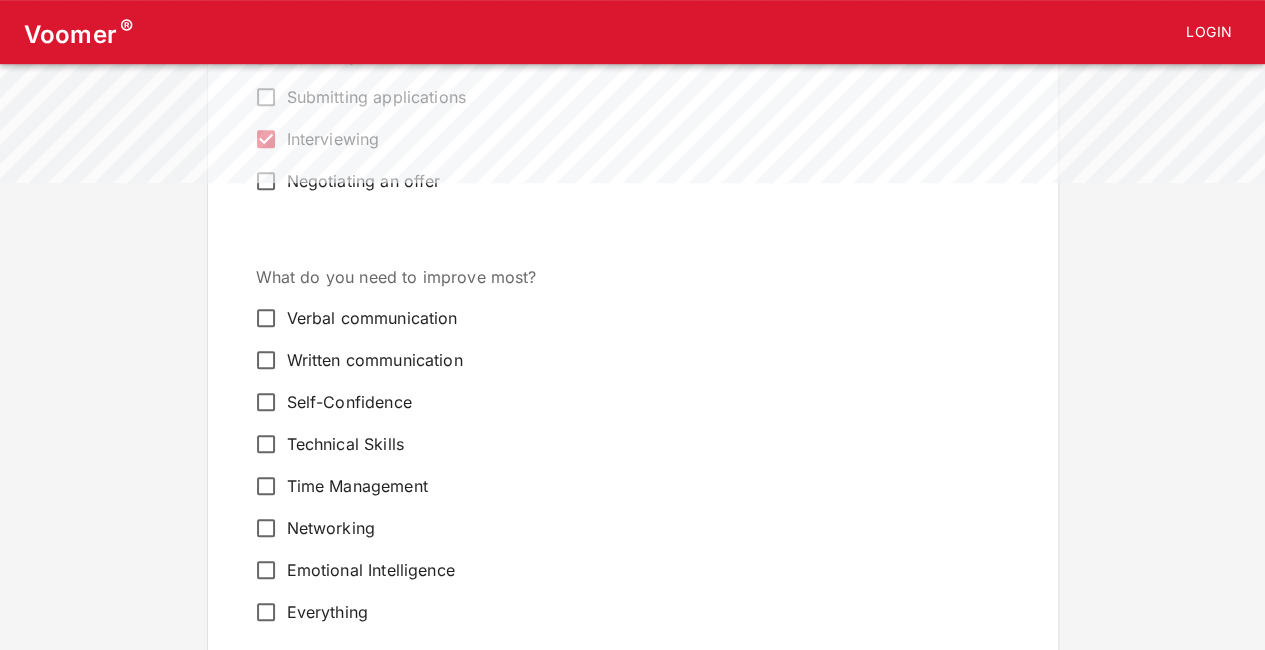 scroll, scrollTop: 485, scrollLeft: 0, axis: vertical 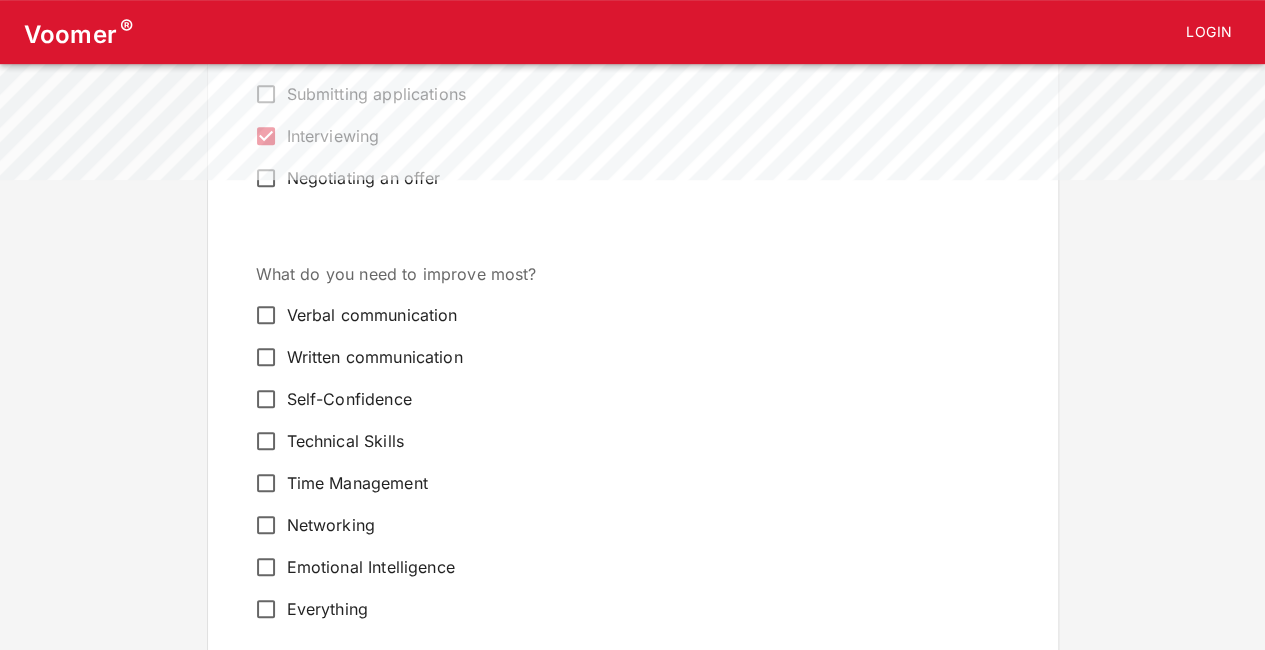 click on "Verbal communication" at bounding box center (372, 315) 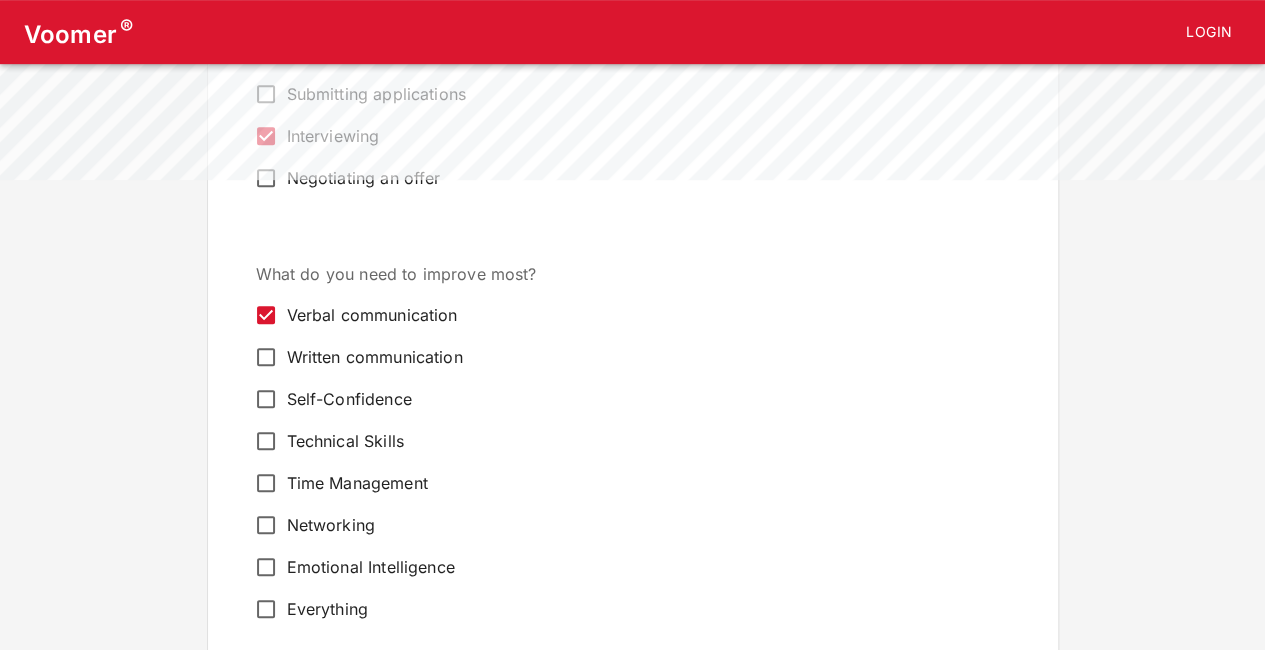 click on "Self-Confidence" at bounding box center (349, 399) 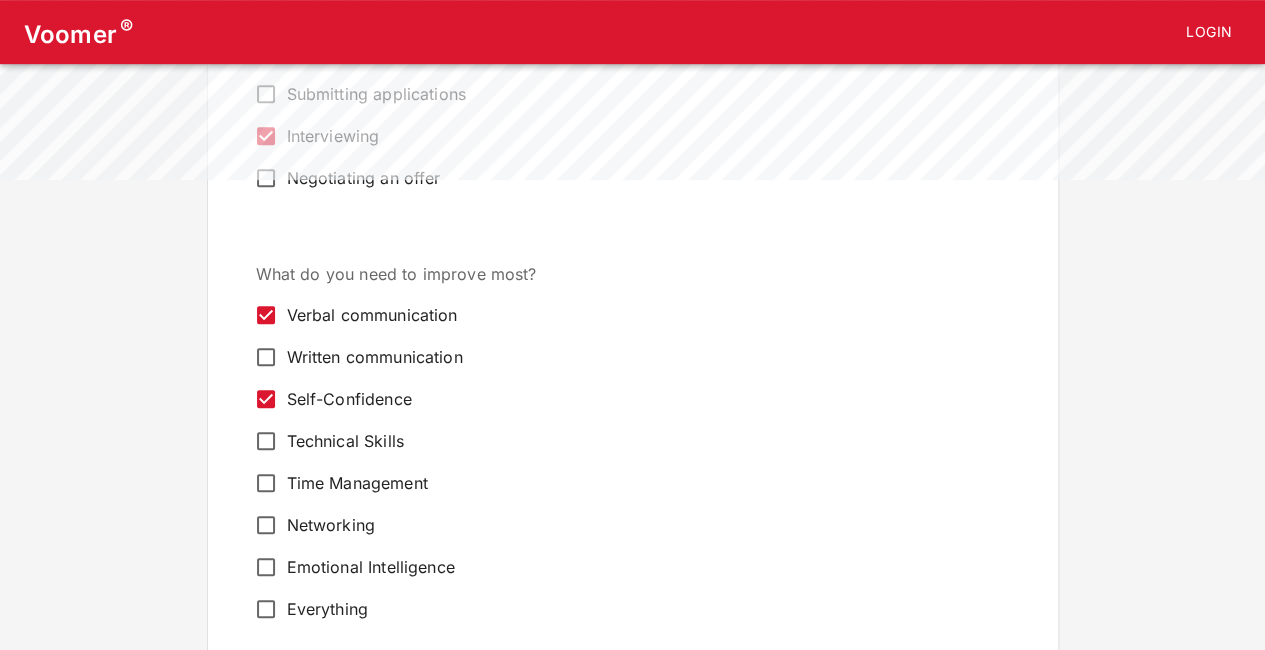 click on "Technical Skills" at bounding box center [345, 441] 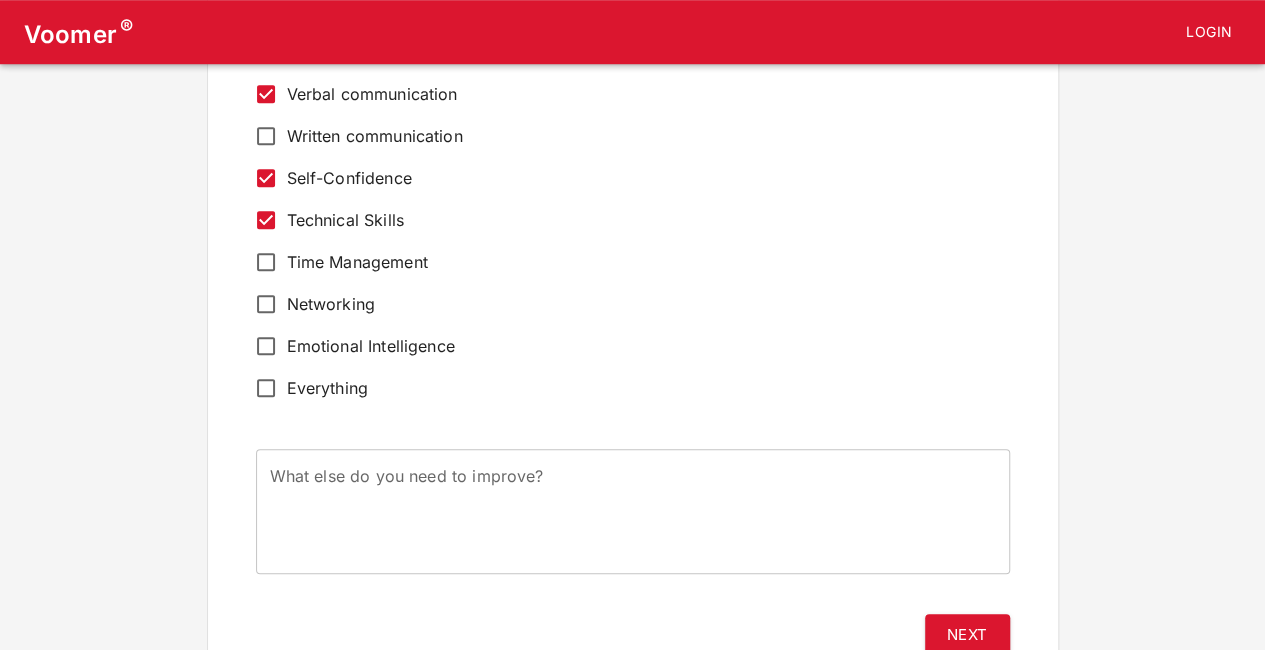 scroll, scrollTop: 707, scrollLeft: 0, axis: vertical 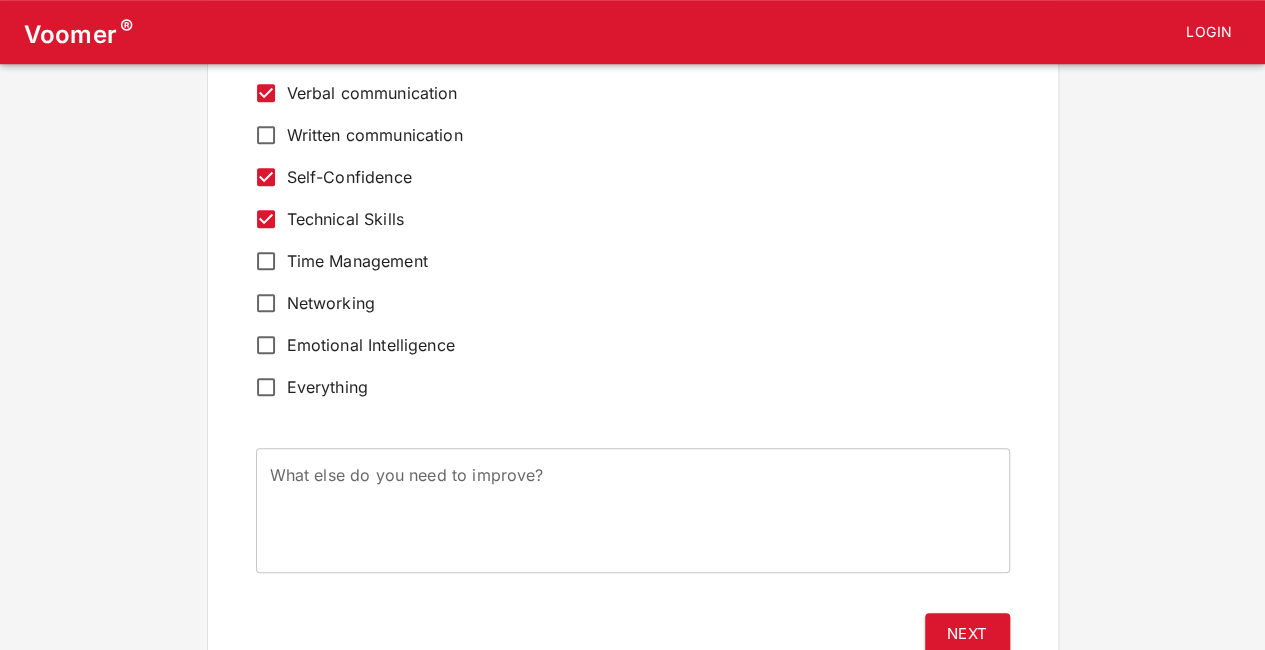 click on "Time Management" at bounding box center (357, 261) 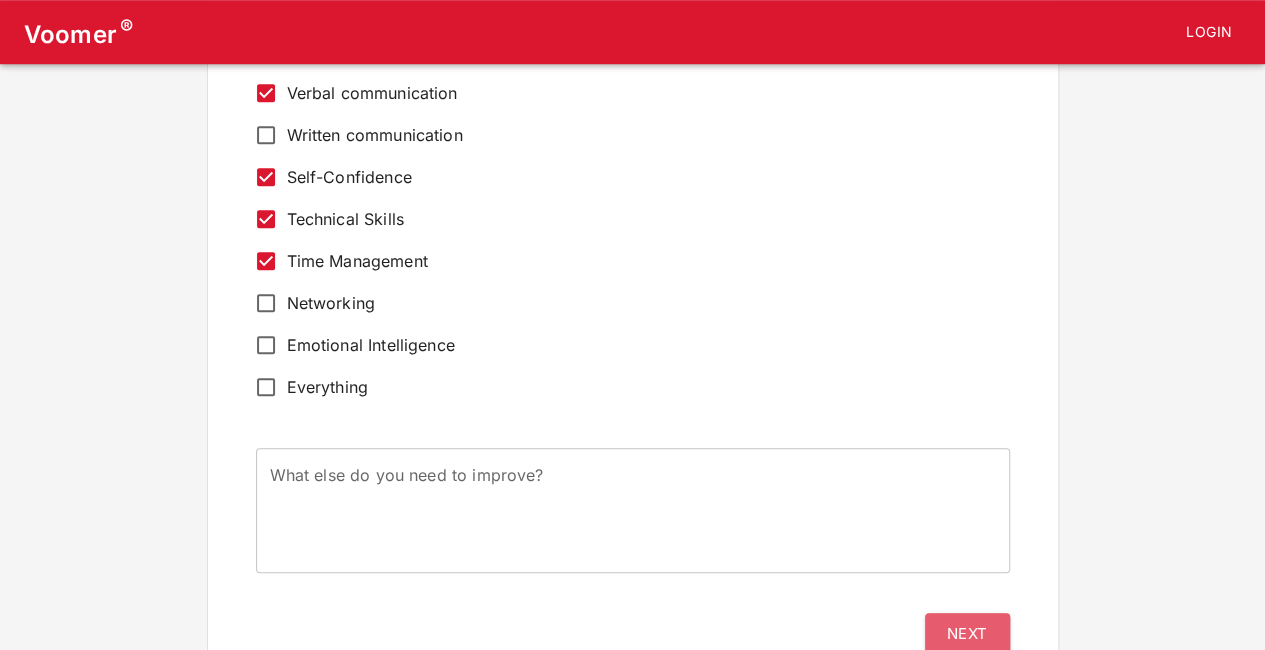 click on "Next" at bounding box center (967, 634) 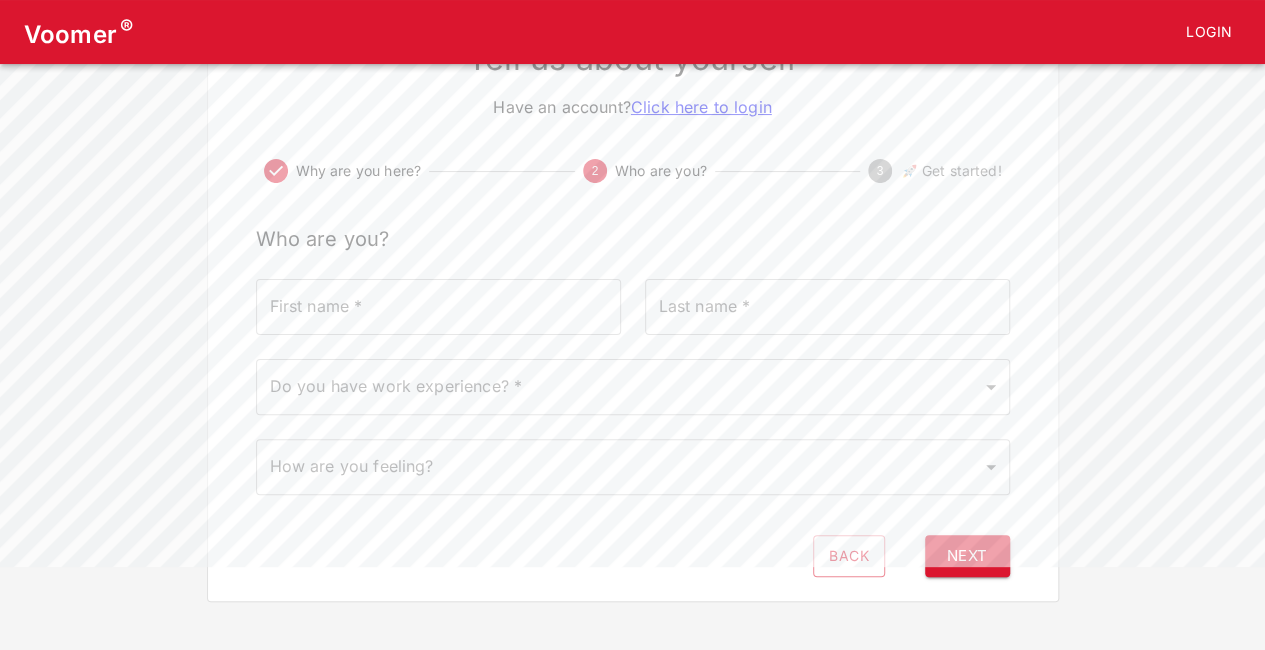 scroll, scrollTop: 0, scrollLeft: 0, axis: both 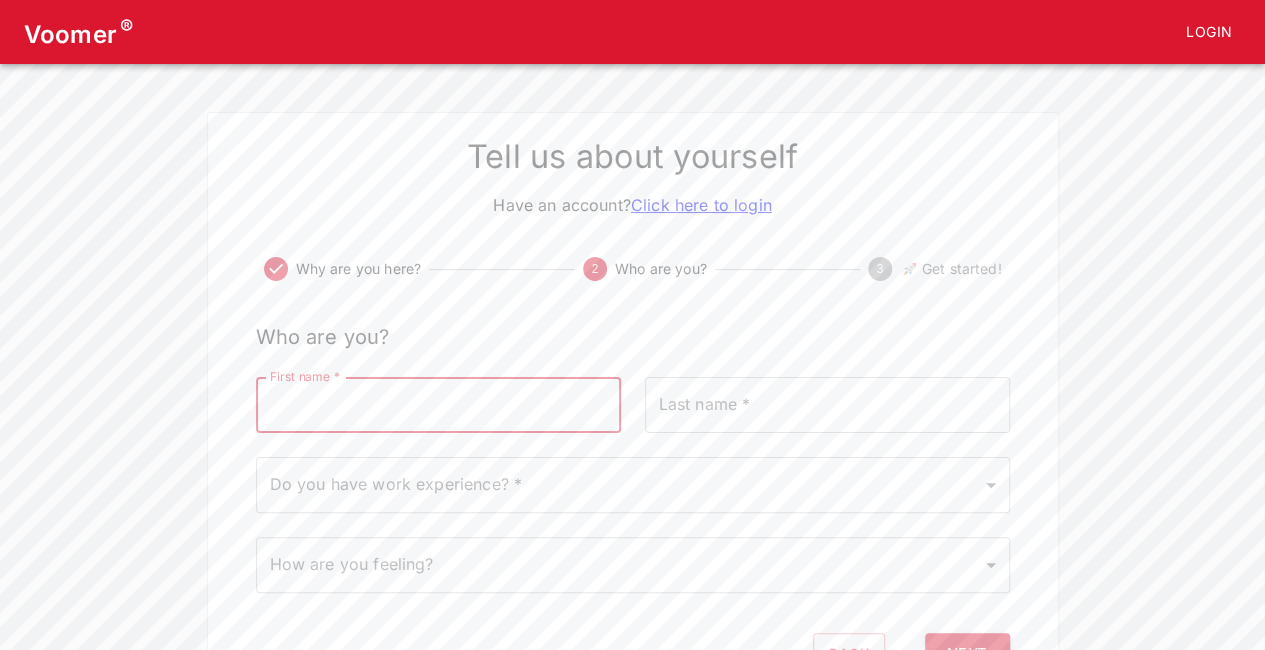 click on "First name *" at bounding box center (438, 405) 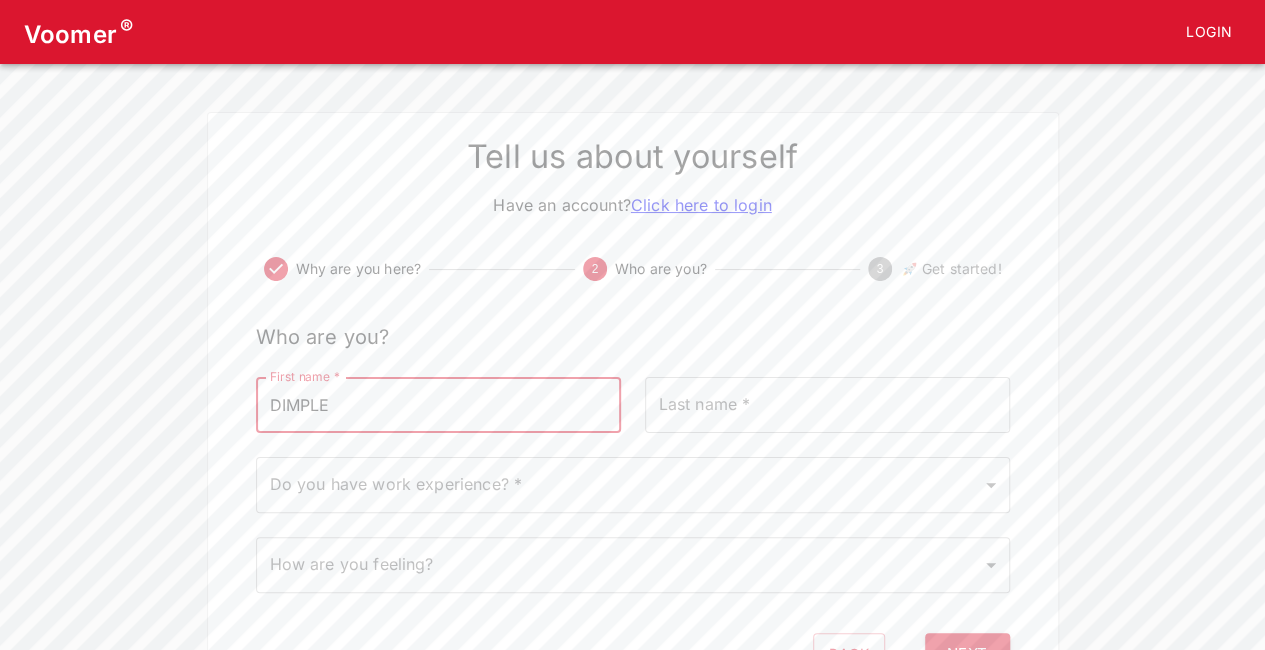 type on "[PERSON_NAME]" 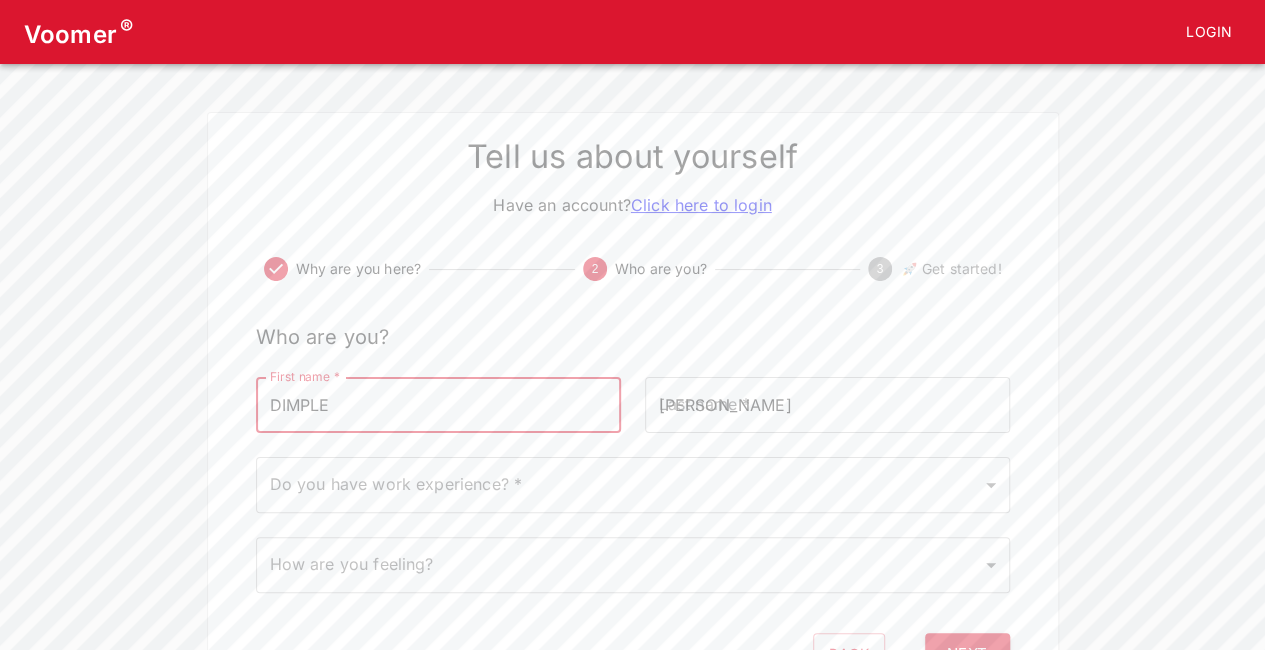 type 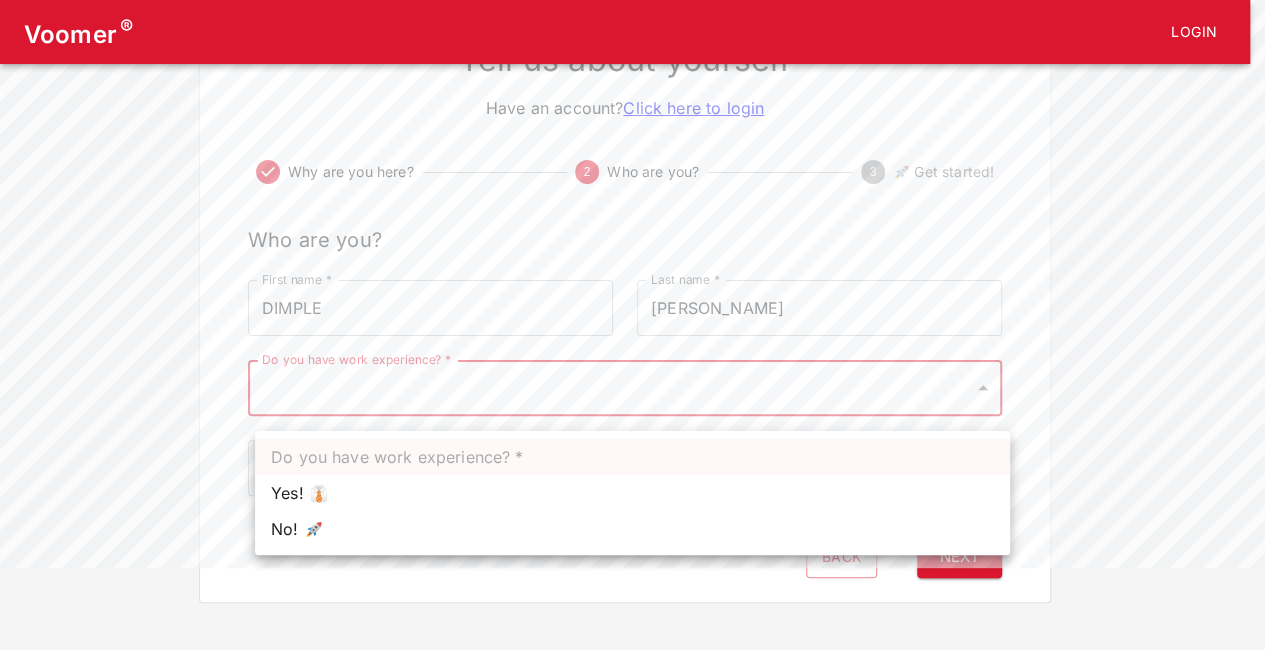scroll, scrollTop: 82, scrollLeft: 0, axis: vertical 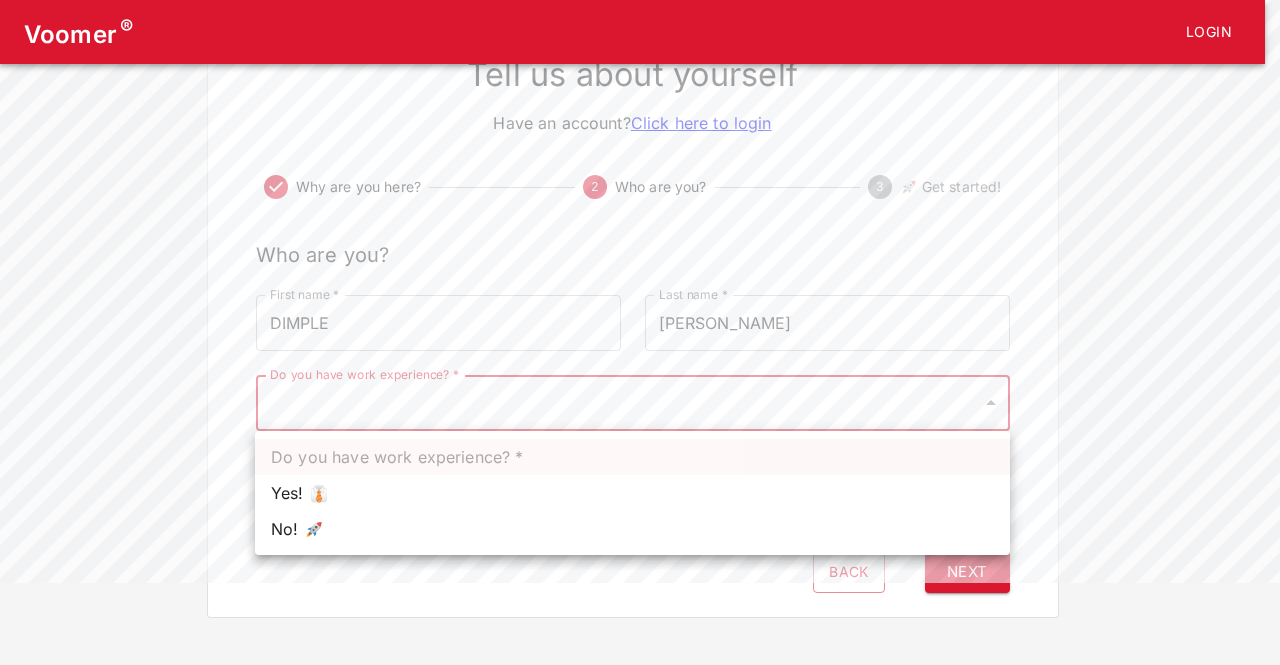 click on "Voomer ® Login Tell us about yourself Have an account?  Click here to login Why are you here? 2 Who are you? 3 🚀 Get started! Who are you? First name * [PERSON_NAME] First name * Last name * [PERSON_NAME] Last name * Do you have work experience? * ​ Do you have work experience? * How are you feeling? ​ How are you feeling? Back Next Do you have work experience? * Yes! 👔 No! 🚀" at bounding box center (640, 268) 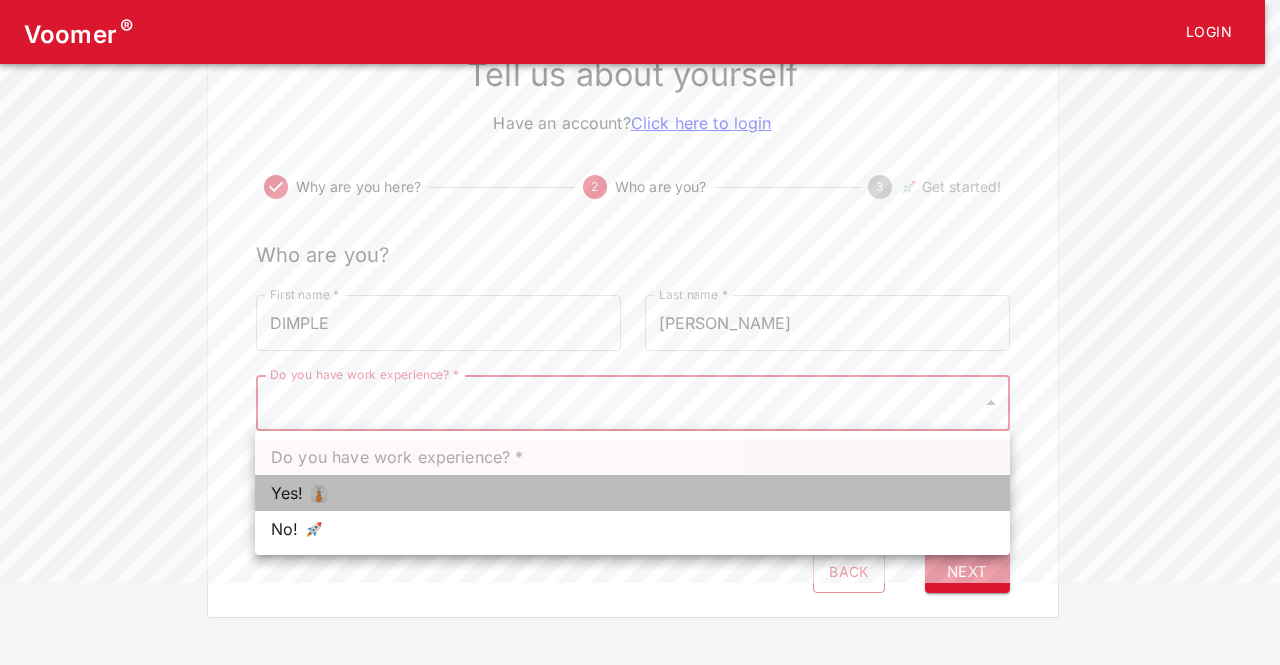 click on "Yes! 👔" at bounding box center (632, 493) 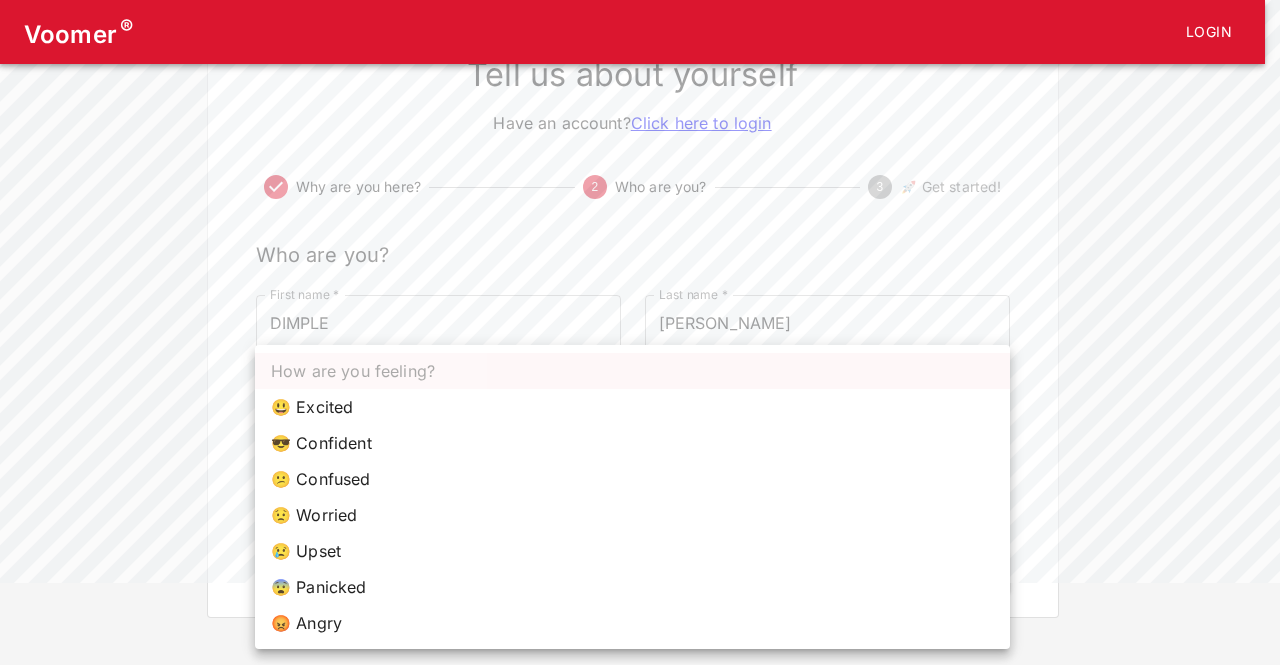 click on "Voomer ® Login Tell us about yourself Have an account?  Click here to login Why are you here? 2 Who are you? 3 🚀 Get started! Who are you? First name * [PERSON_NAME] First name * Last name * [PERSON_NAME] Last name * Do you have work experience? * Yes! 👔 1 Do you have work experience? * How are you feeling? ​ How are you feeling? Back Next How are you feeling? 😃 Excited 😎 Confident 😕 Confused 😟 Worried 😢 Upset 😨 Panicked 😡 Angry" at bounding box center (640, 268) 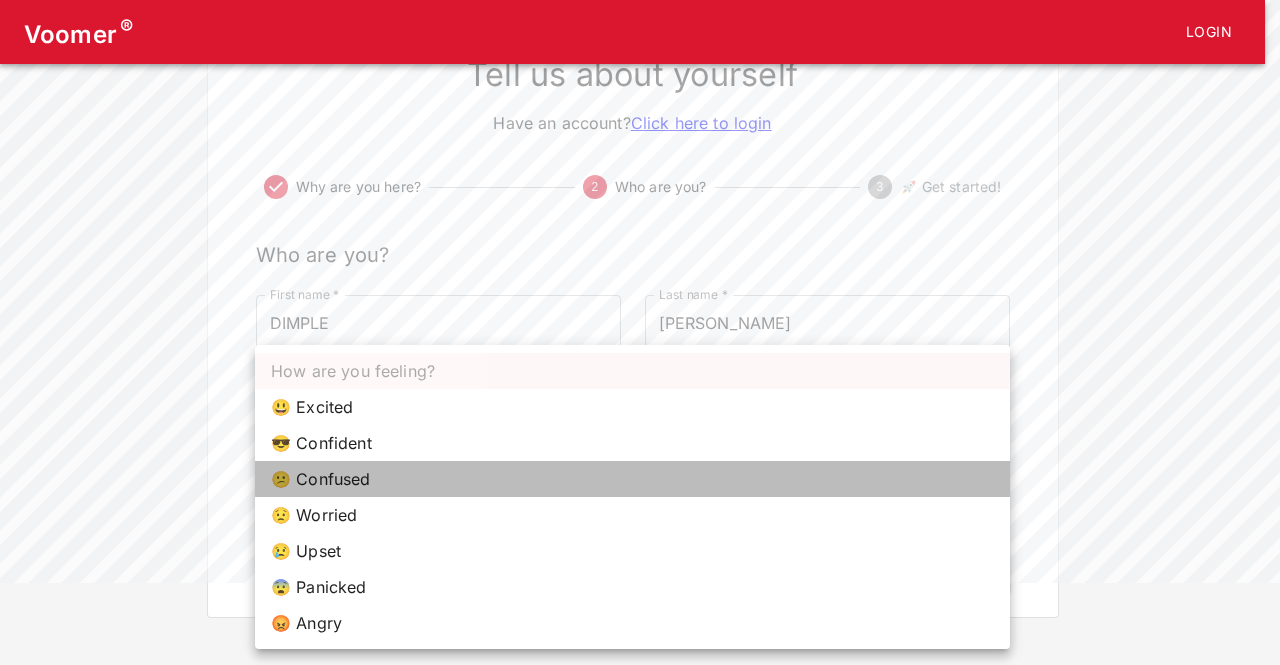 click on "😕 Confused" at bounding box center [632, 479] 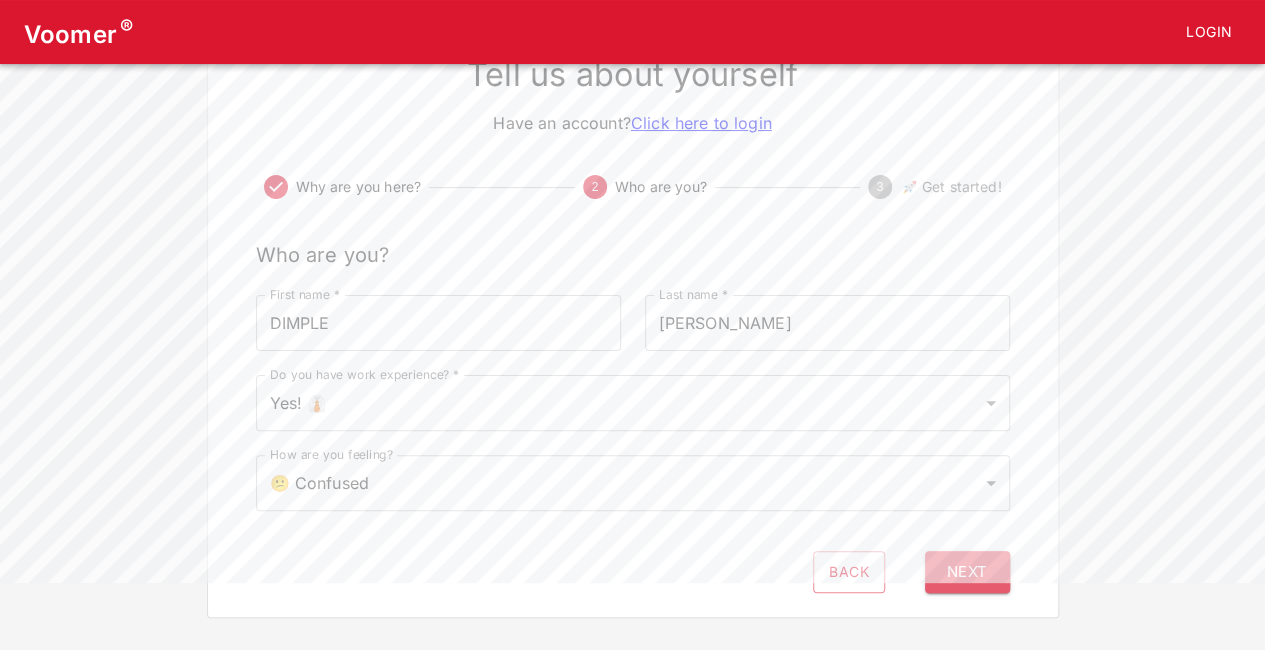 click on "Next" at bounding box center (967, 572) 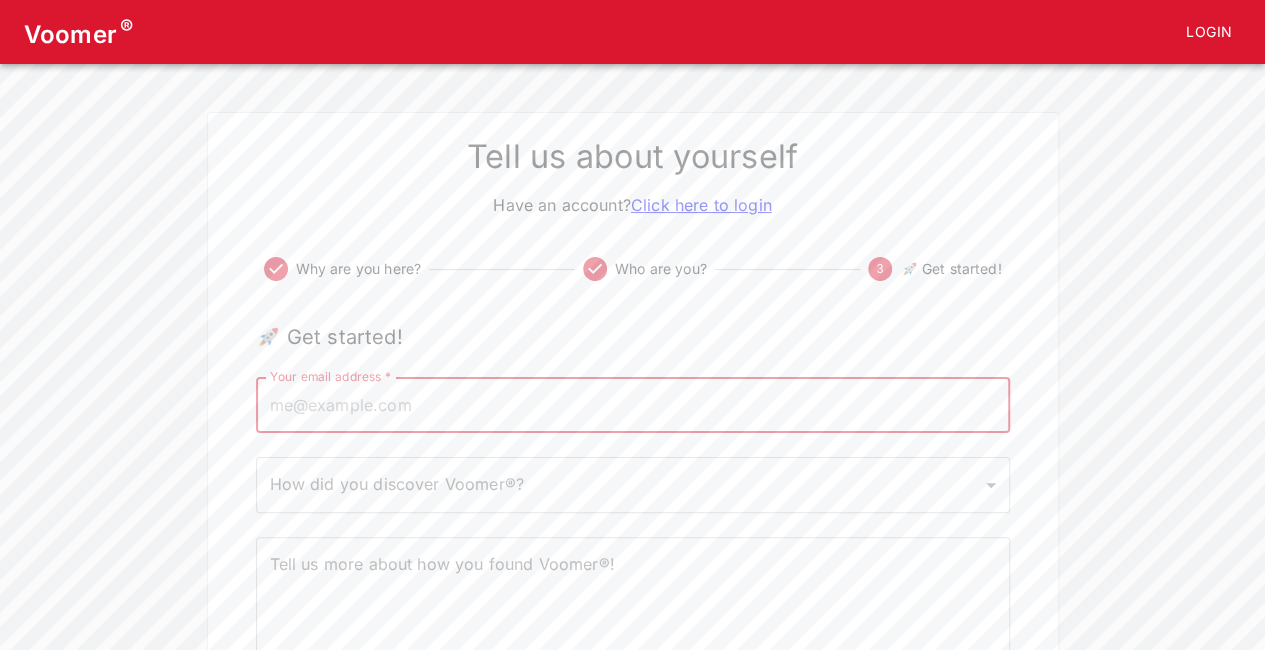 click on "Your email address *" at bounding box center (633, 405) 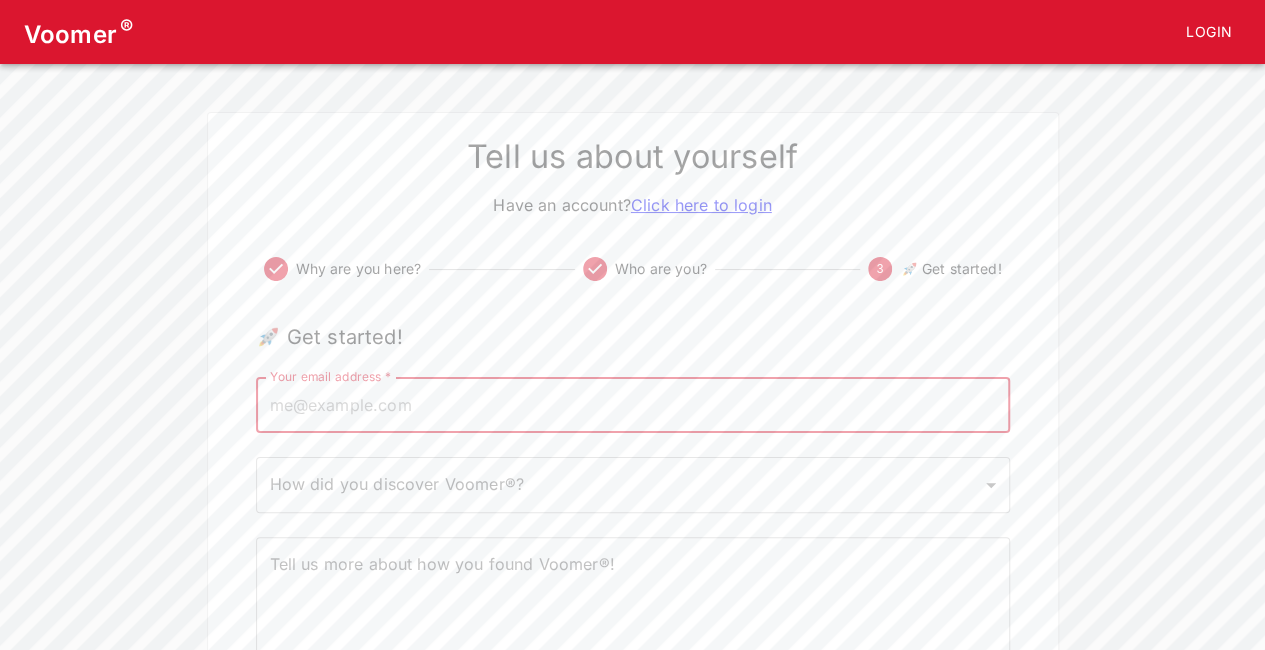 type on "[EMAIL_ADDRESS][DOMAIN_NAME]" 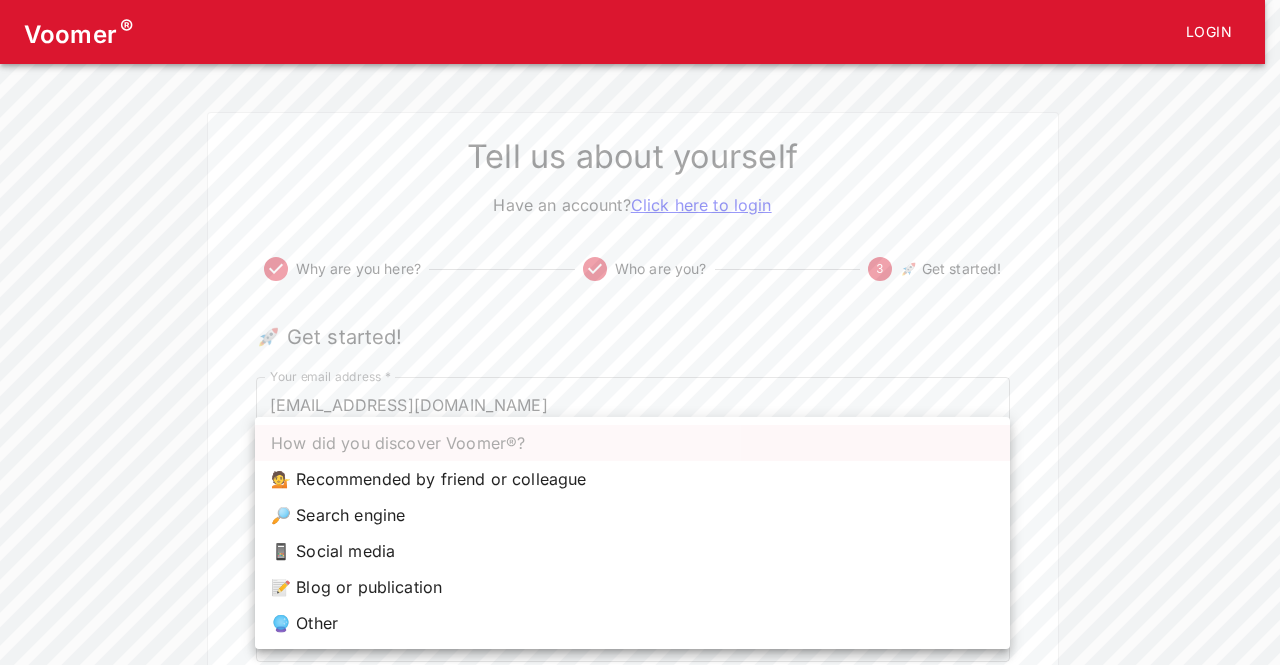 click on "Voomer ® Login Tell us about yourself Have an account?  Click here to login Why are you here? Who are you? 3 🚀 Get started! 🚀 Get started! Your email address * [EMAIL_ADDRESS][DOMAIN_NAME] Your email address * How did you discover Voomer®? ​ How did you discover Voomer®? Tell us more about how you found Voomer®! x Tell us more about how you found Voomer®! Back Click to Start How did you discover Voomer®? 💁 Recommended by friend or colleague 🔎 Search engine 📱 Social media 📝 Blog or publication 🔮 Other" at bounding box center [640, 384] 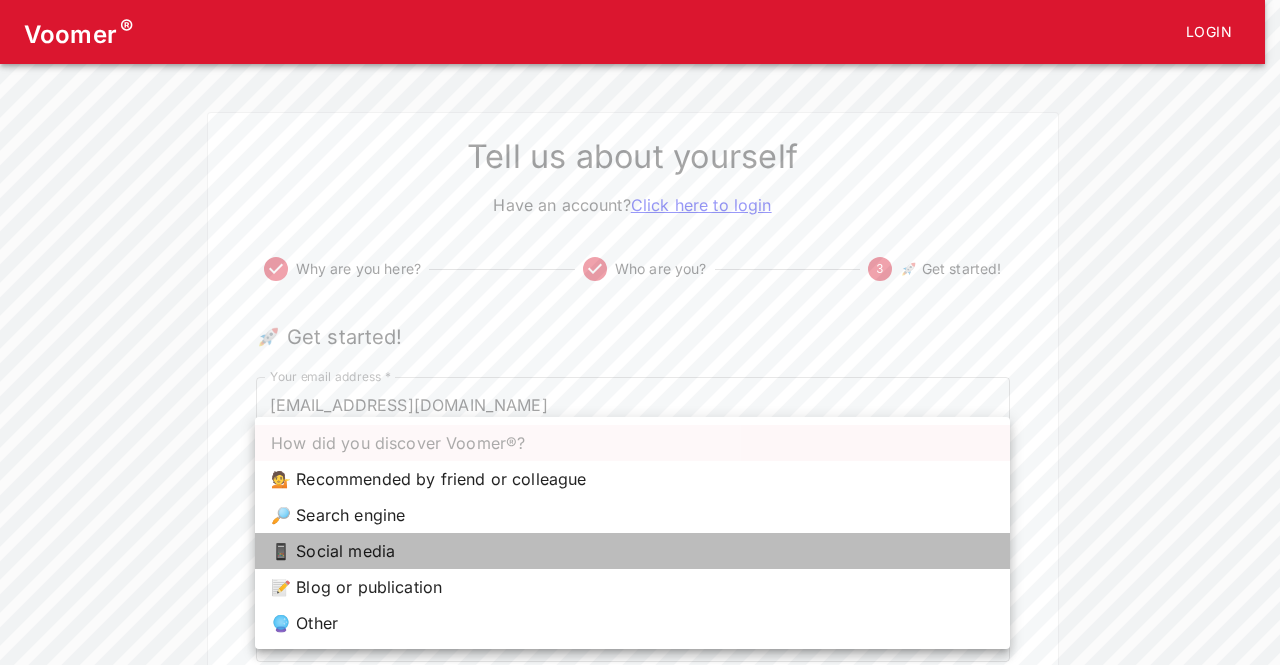 click on "📱 Social media" at bounding box center (632, 551) 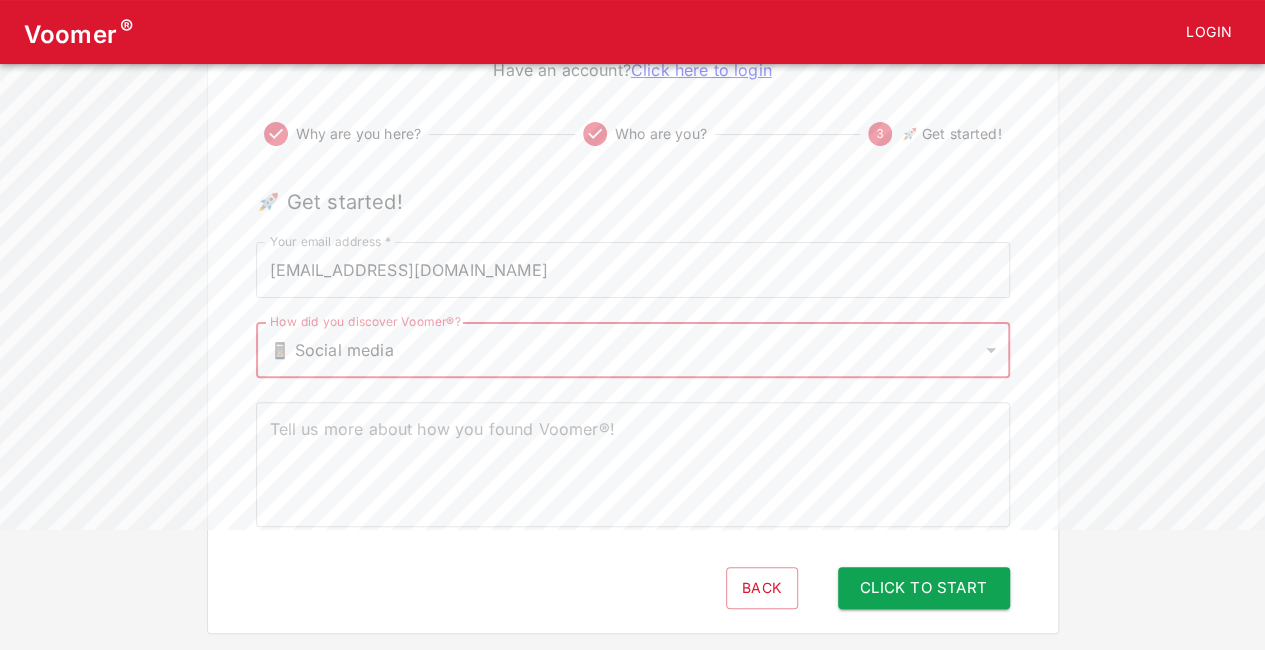 scroll, scrollTop: 166, scrollLeft: 0, axis: vertical 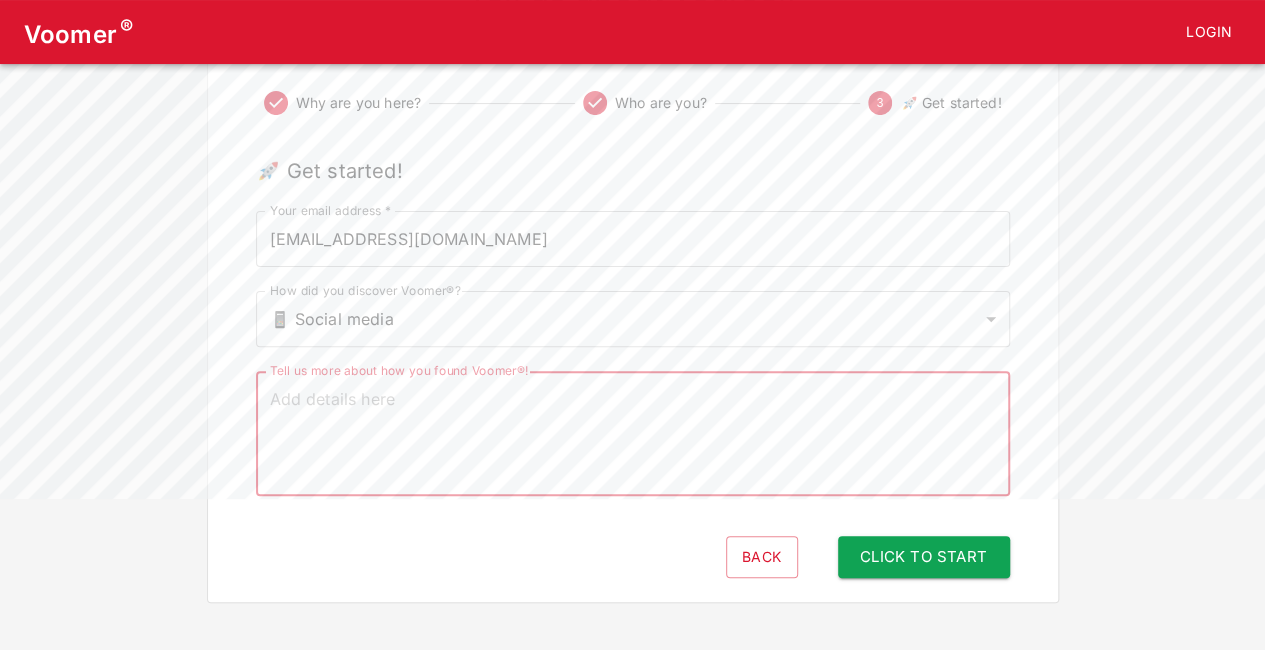 click on "Tell us more about how you found Voomer®!" at bounding box center [633, 434] 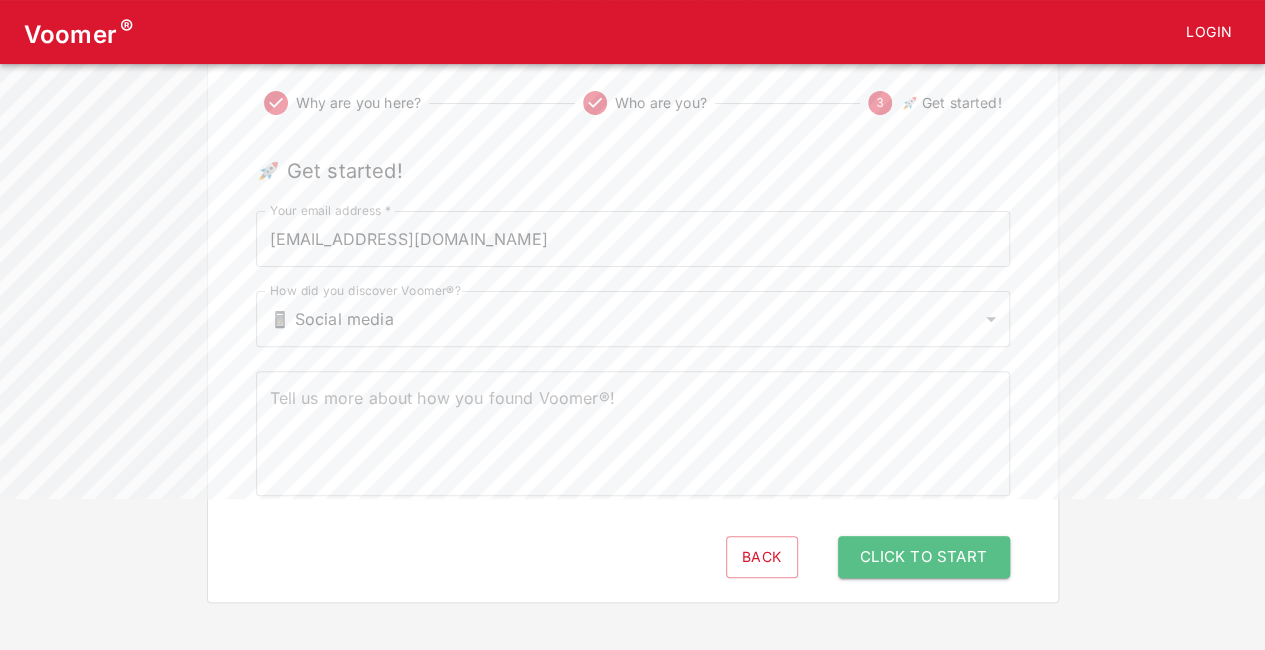 click on "Click to Start" at bounding box center (924, 557) 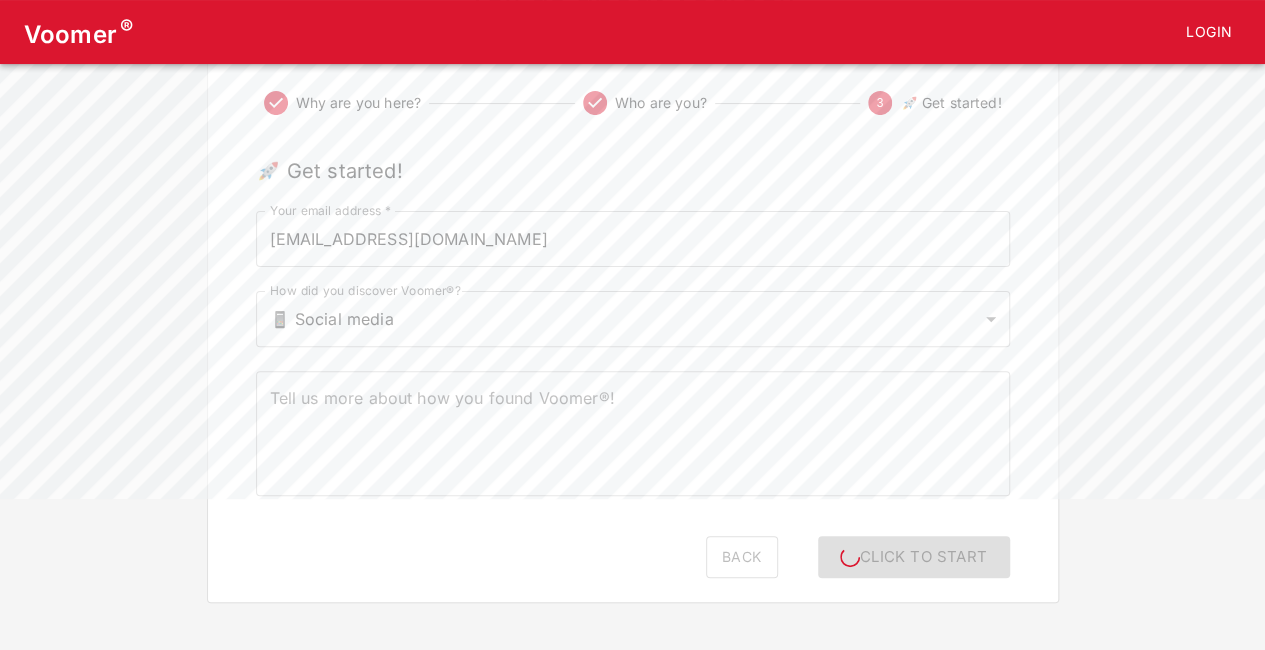 scroll, scrollTop: 0, scrollLeft: 0, axis: both 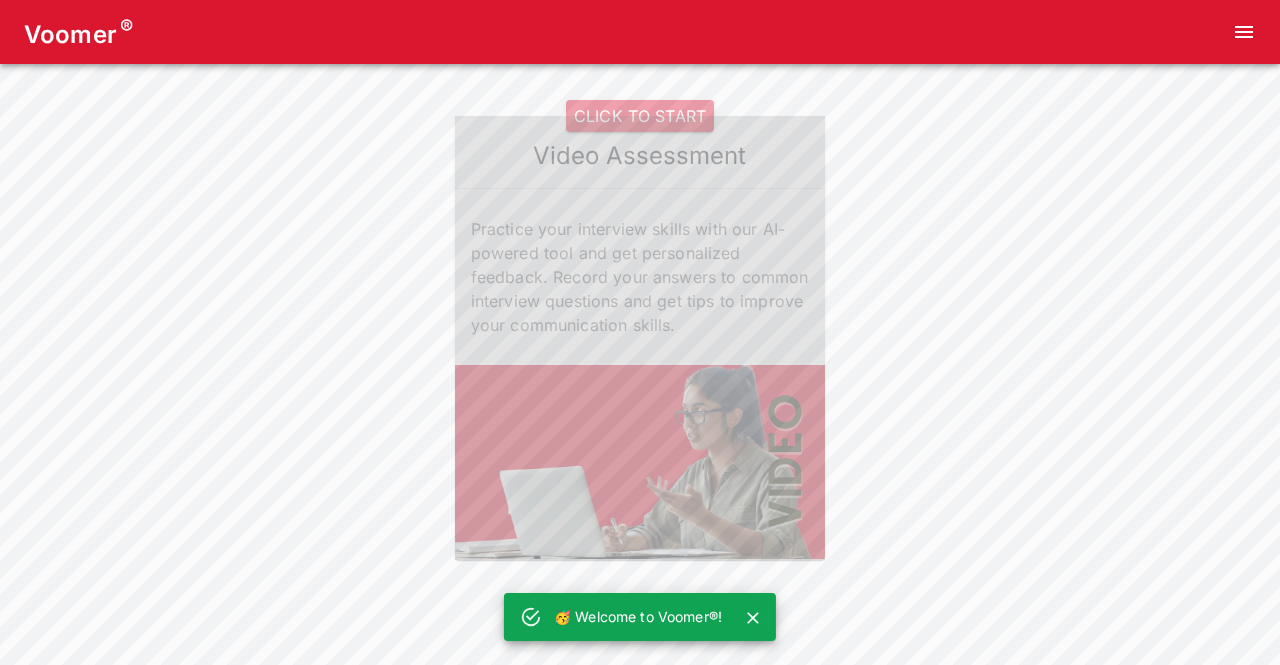 click on "CLICK TO START" at bounding box center (640, 116) 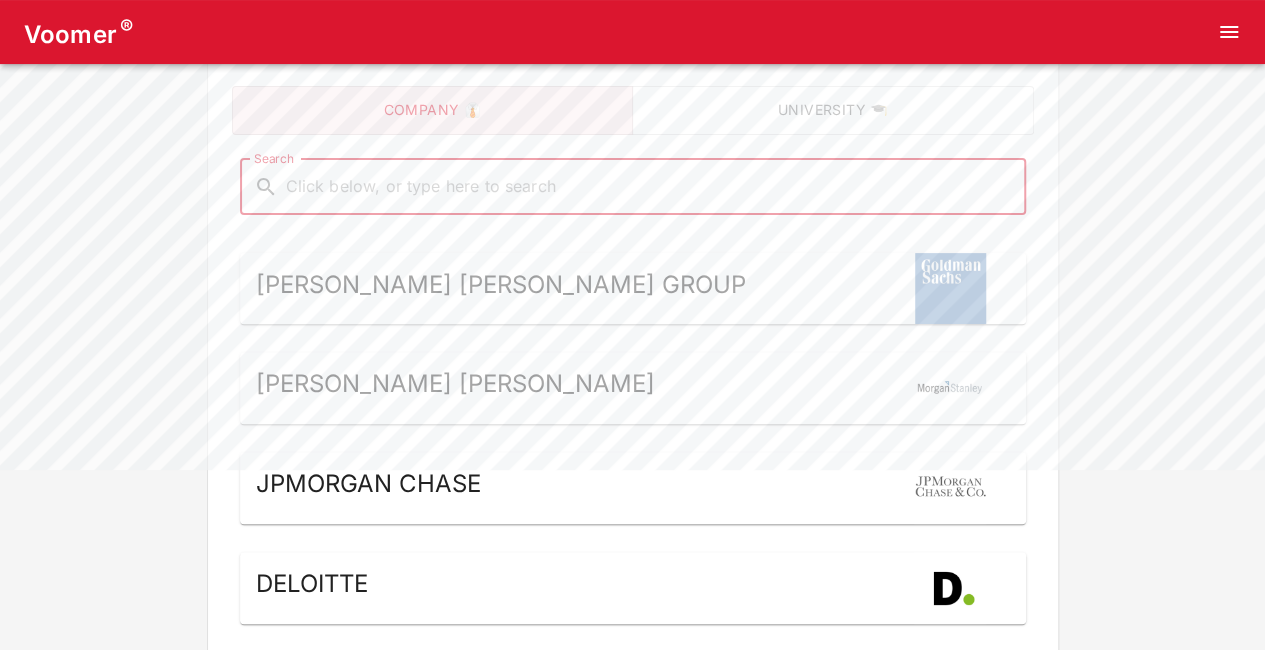scroll, scrollTop: 190, scrollLeft: 0, axis: vertical 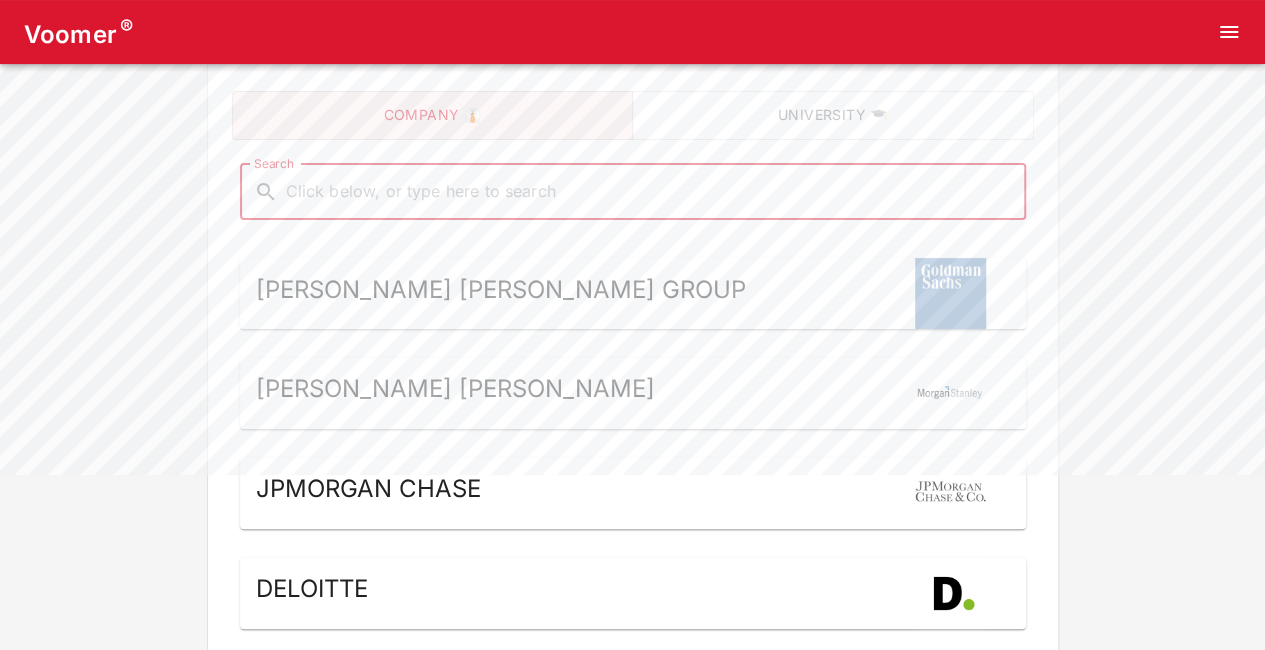 click on "Search" at bounding box center (649, 192) 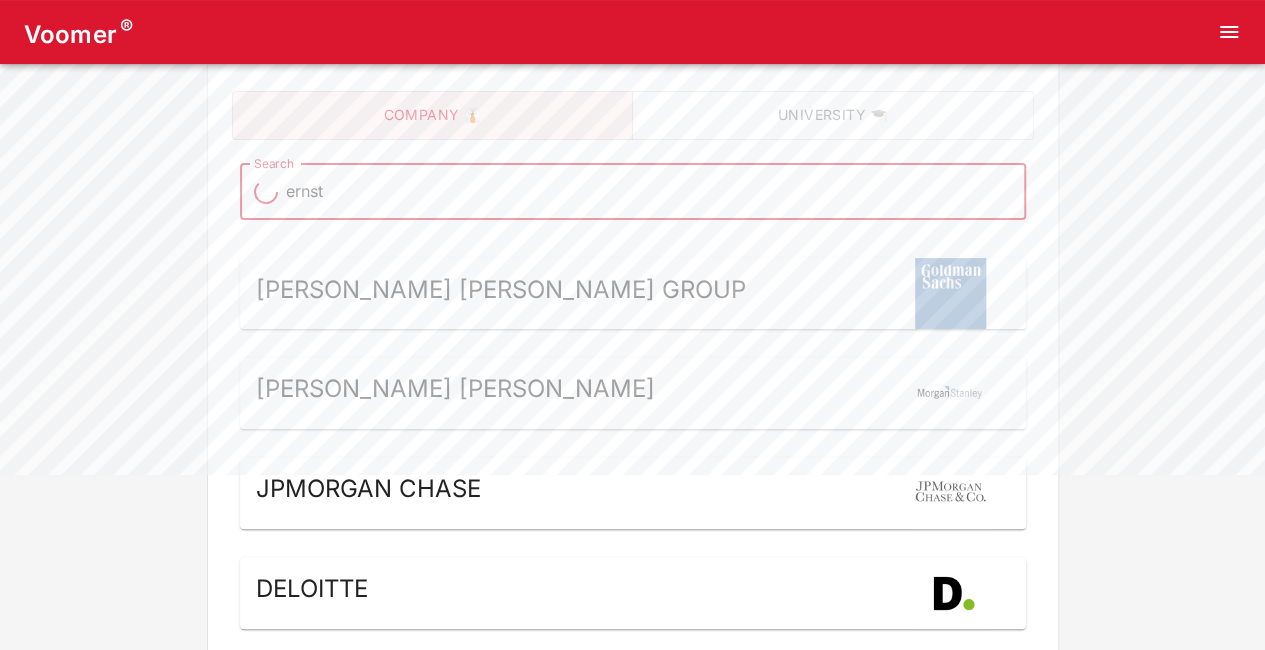 type on "[PERSON_NAME]" 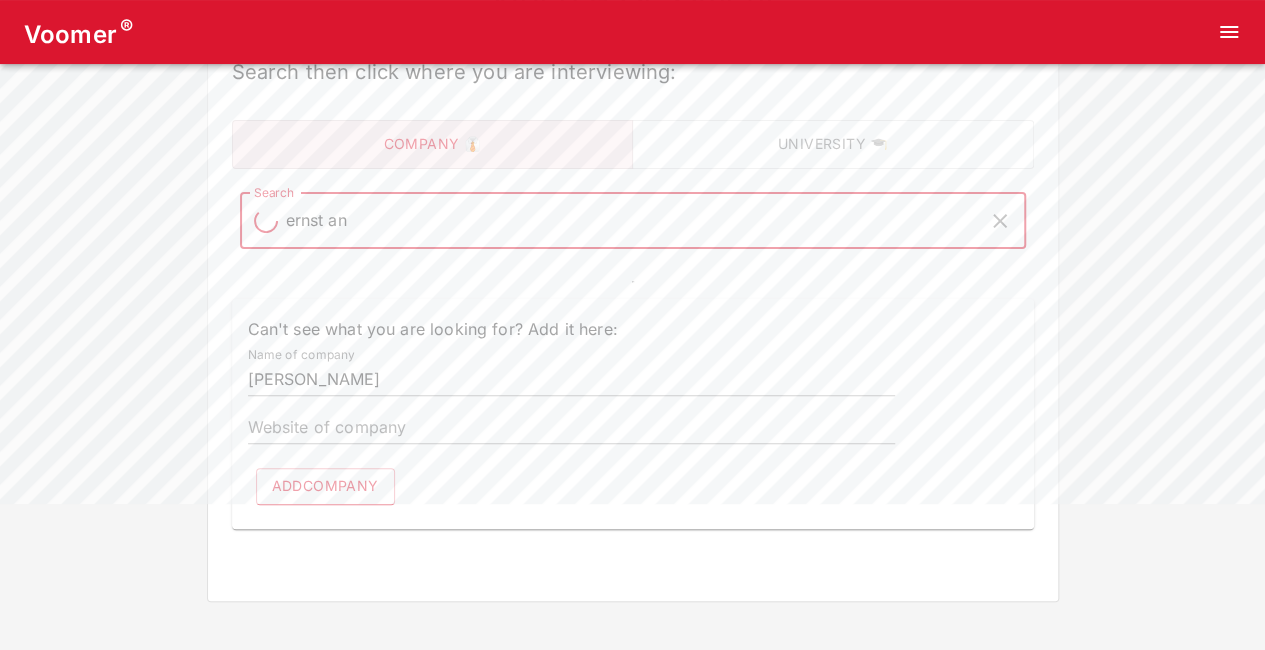 scroll, scrollTop: 158, scrollLeft: 0, axis: vertical 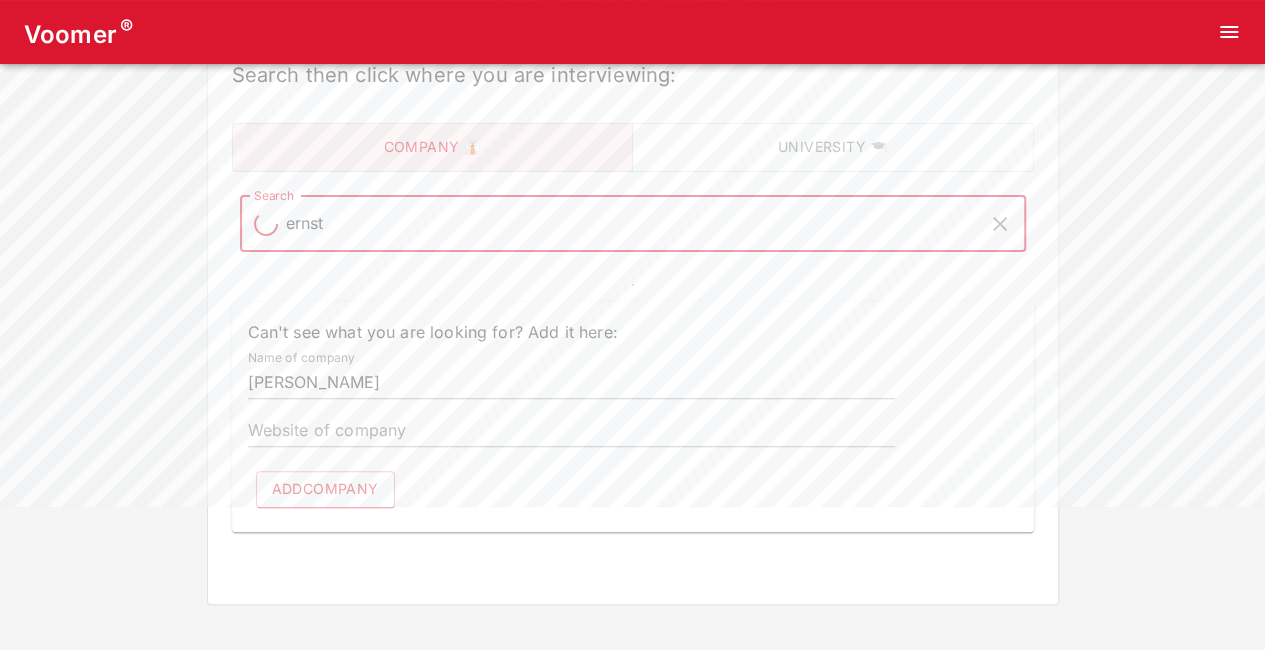 type on "ernst &" 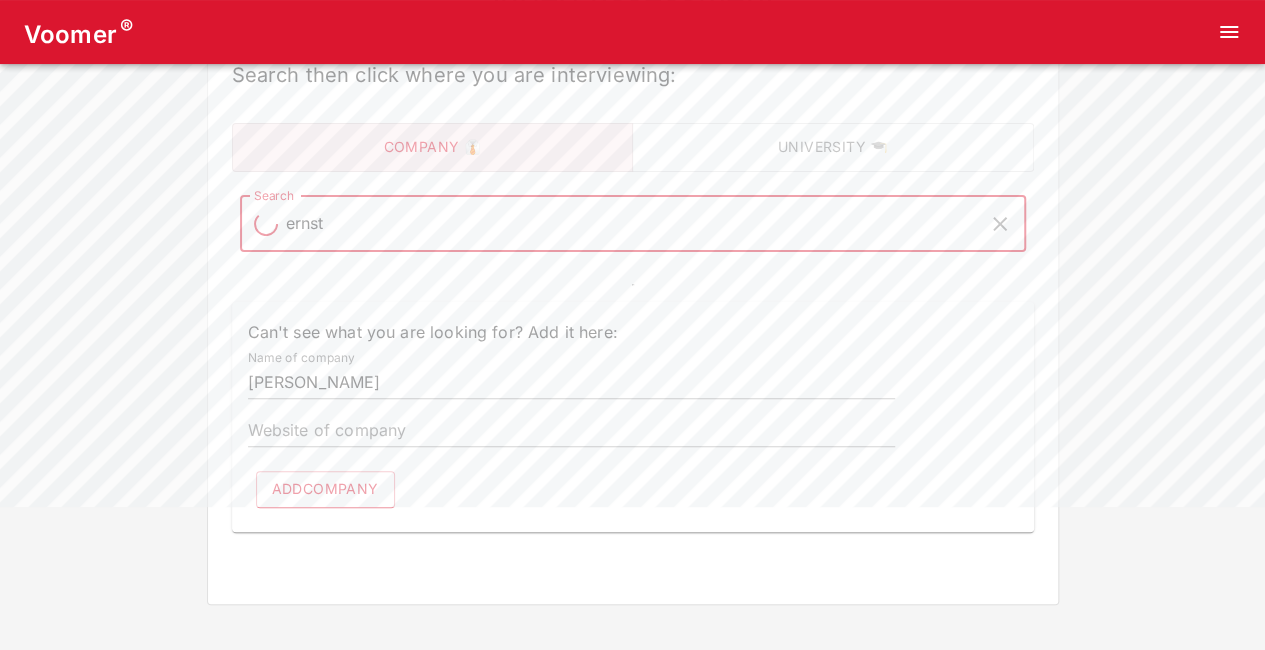 type on "ernst &" 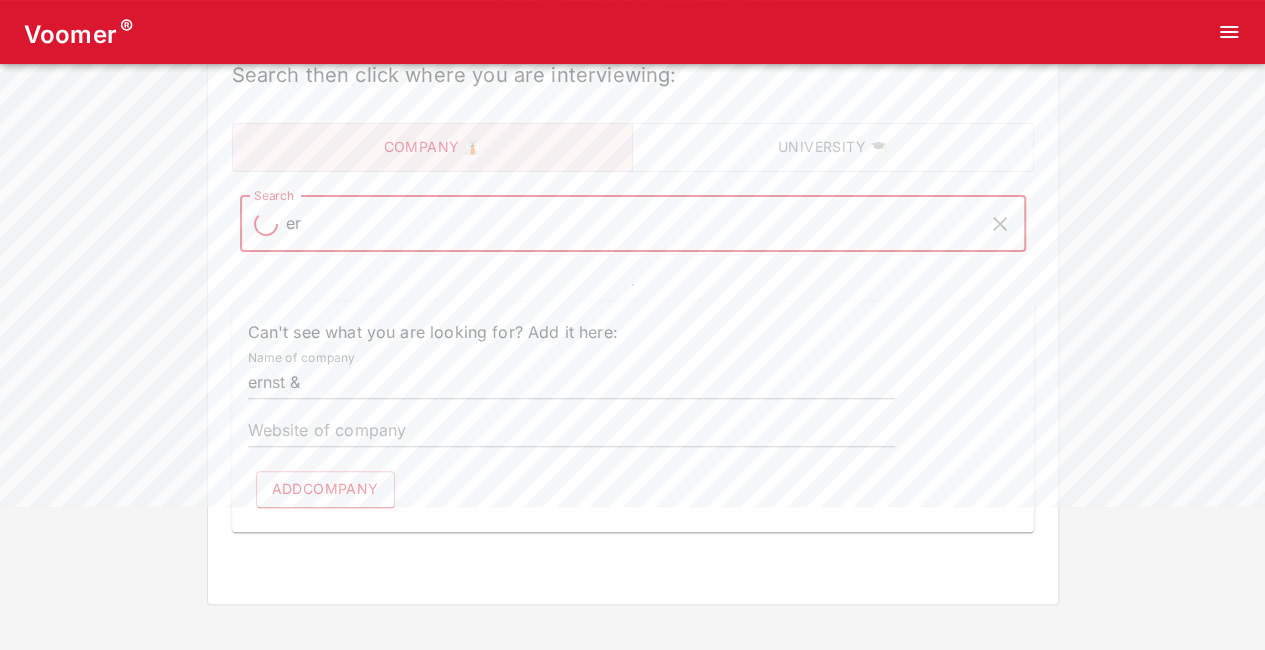 type on "e" 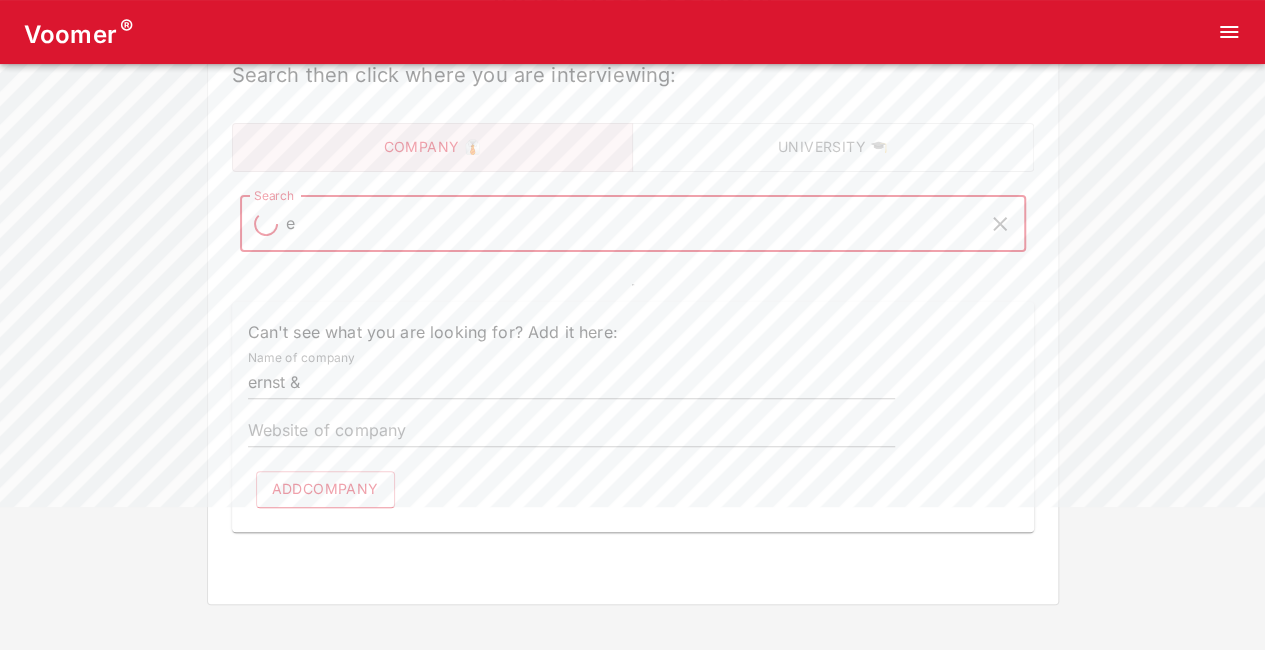 type 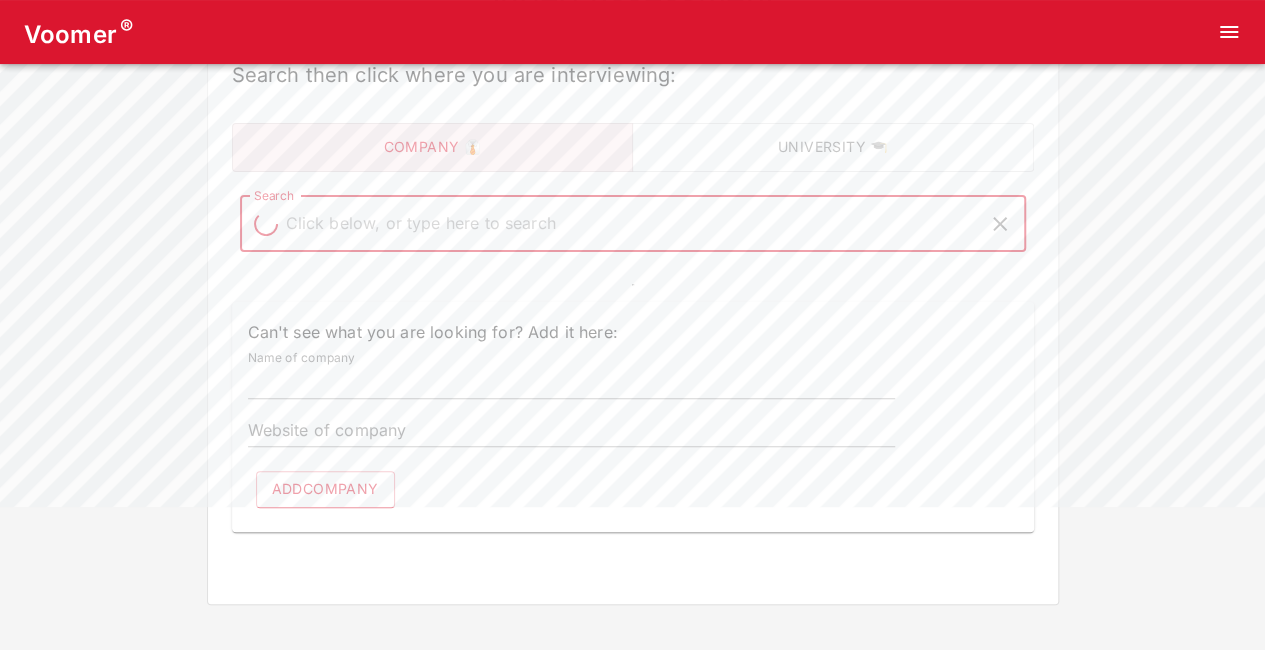 scroll, scrollTop: 190, scrollLeft: 0, axis: vertical 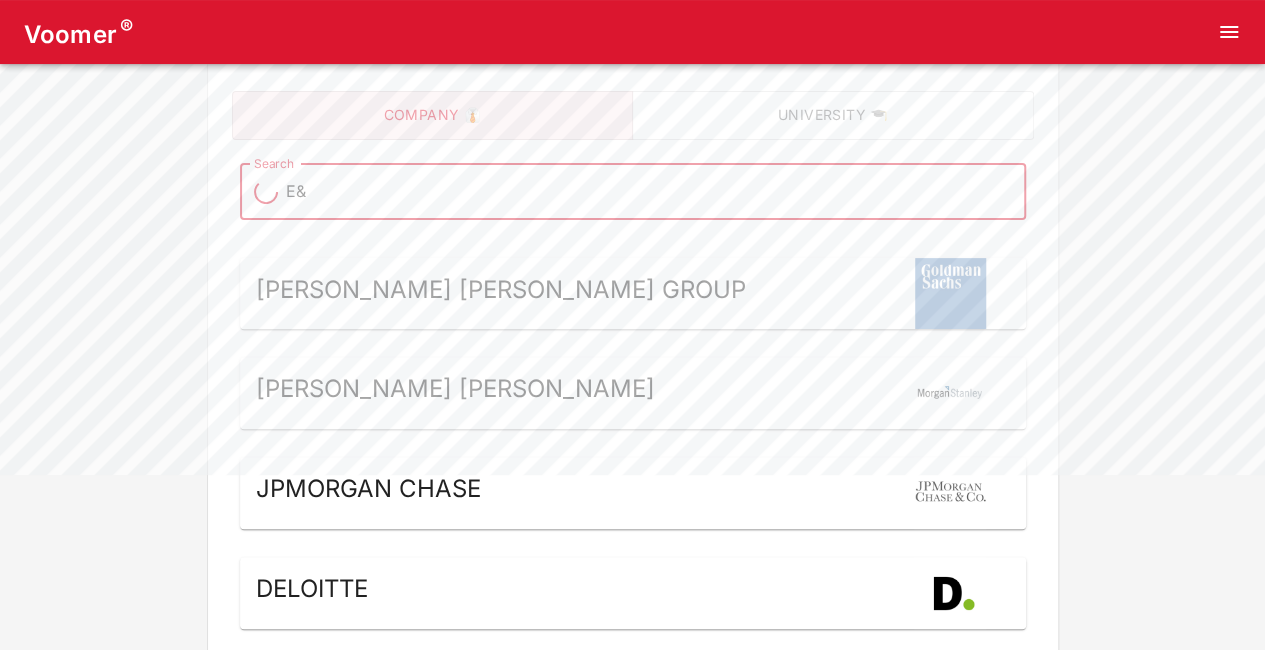 type on "E&Y" 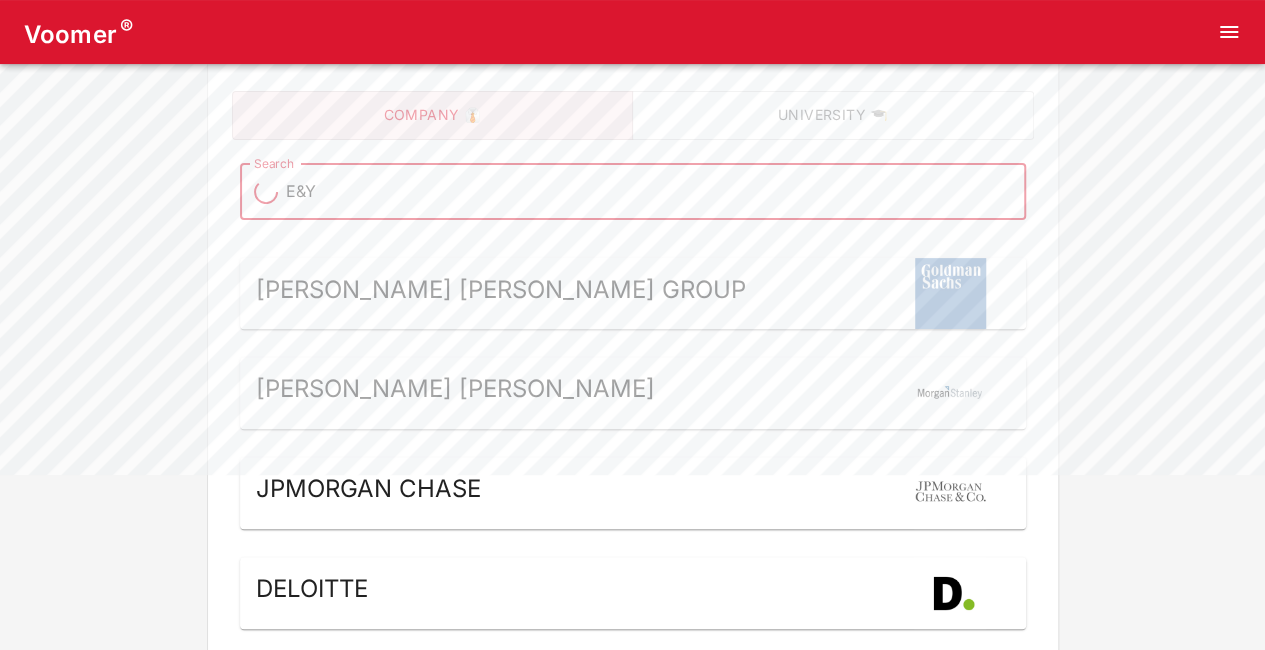 type on "E&Y" 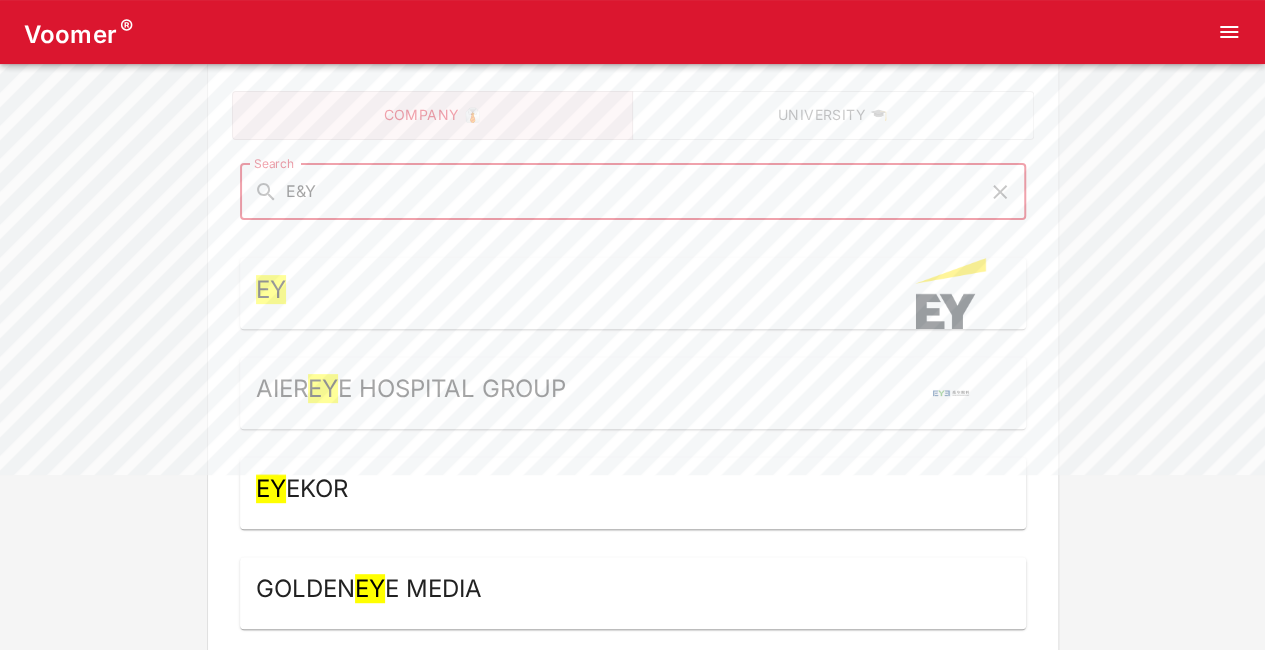 type on "E&Y" 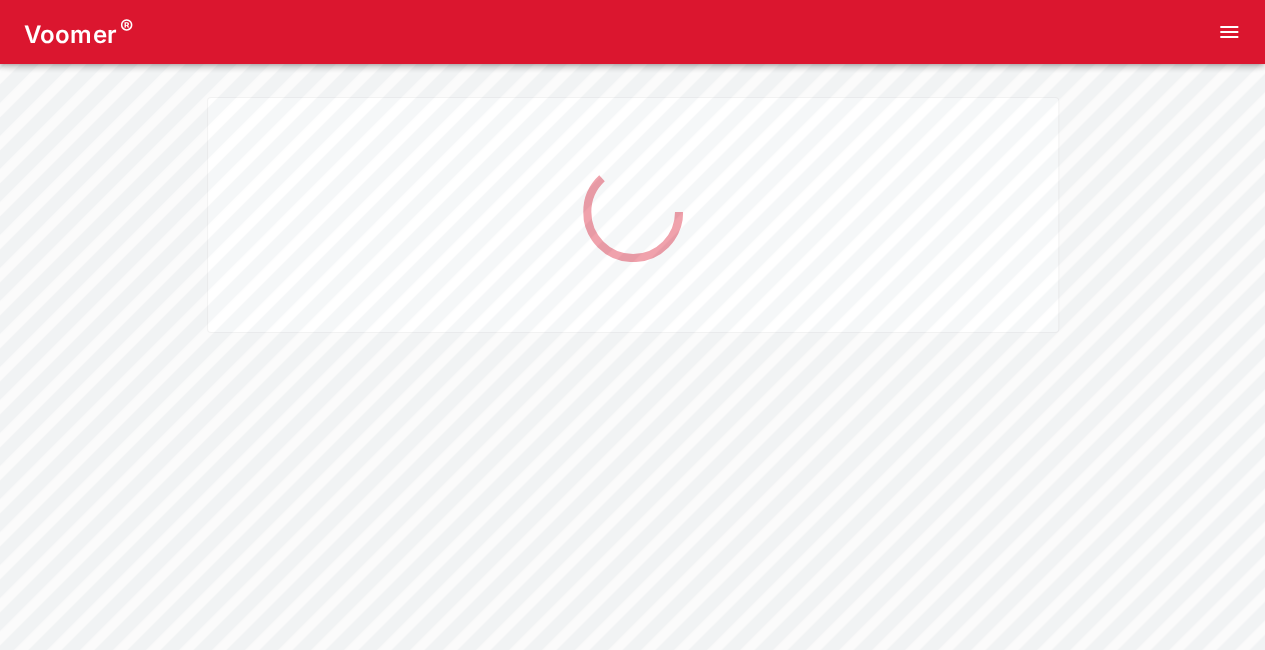 scroll, scrollTop: 0, scrollLeft: 0, axis: both 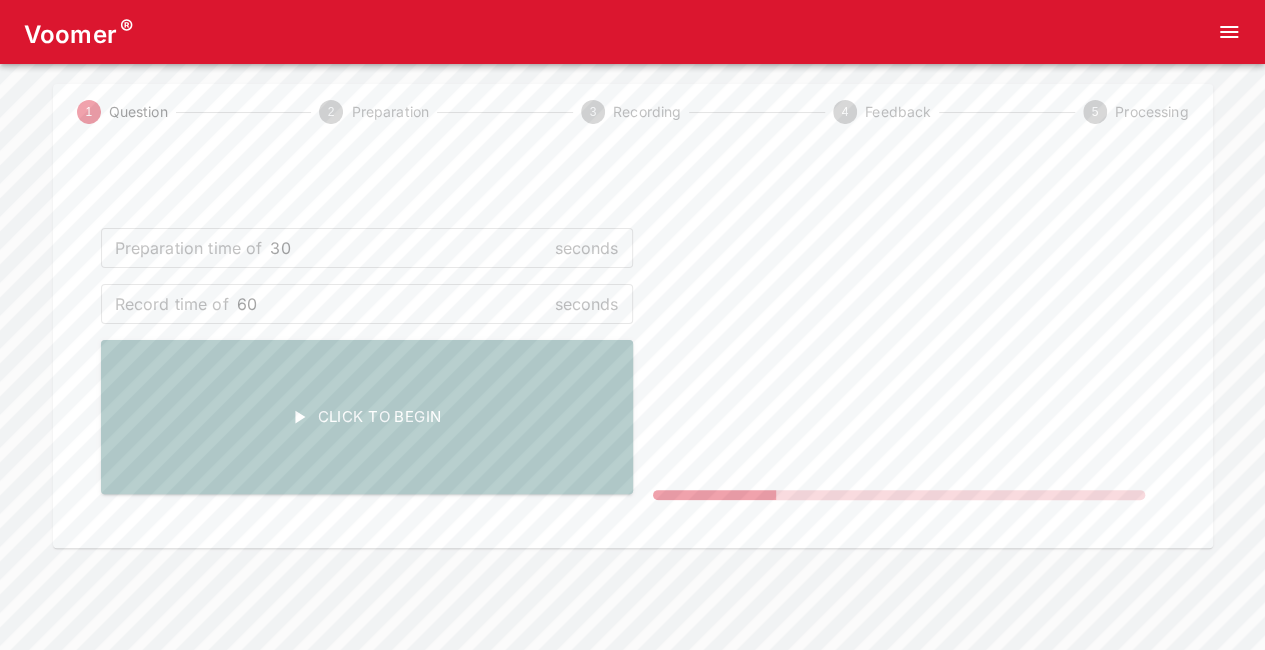 click on "Click To Begin" at bounding box center [367, 417] 